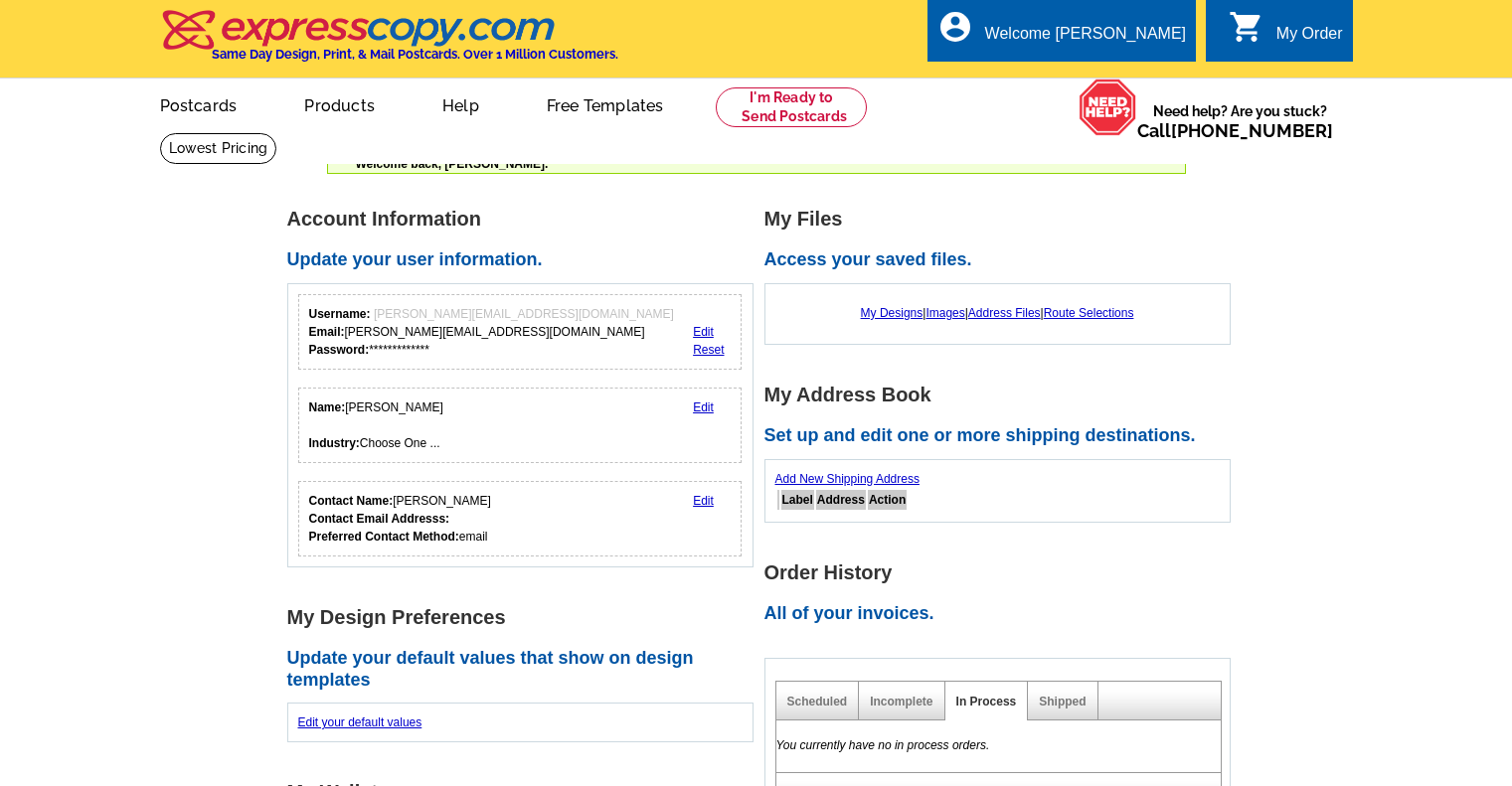 scroll, scrollTop: 0, scrollLeft: 0, axis: both 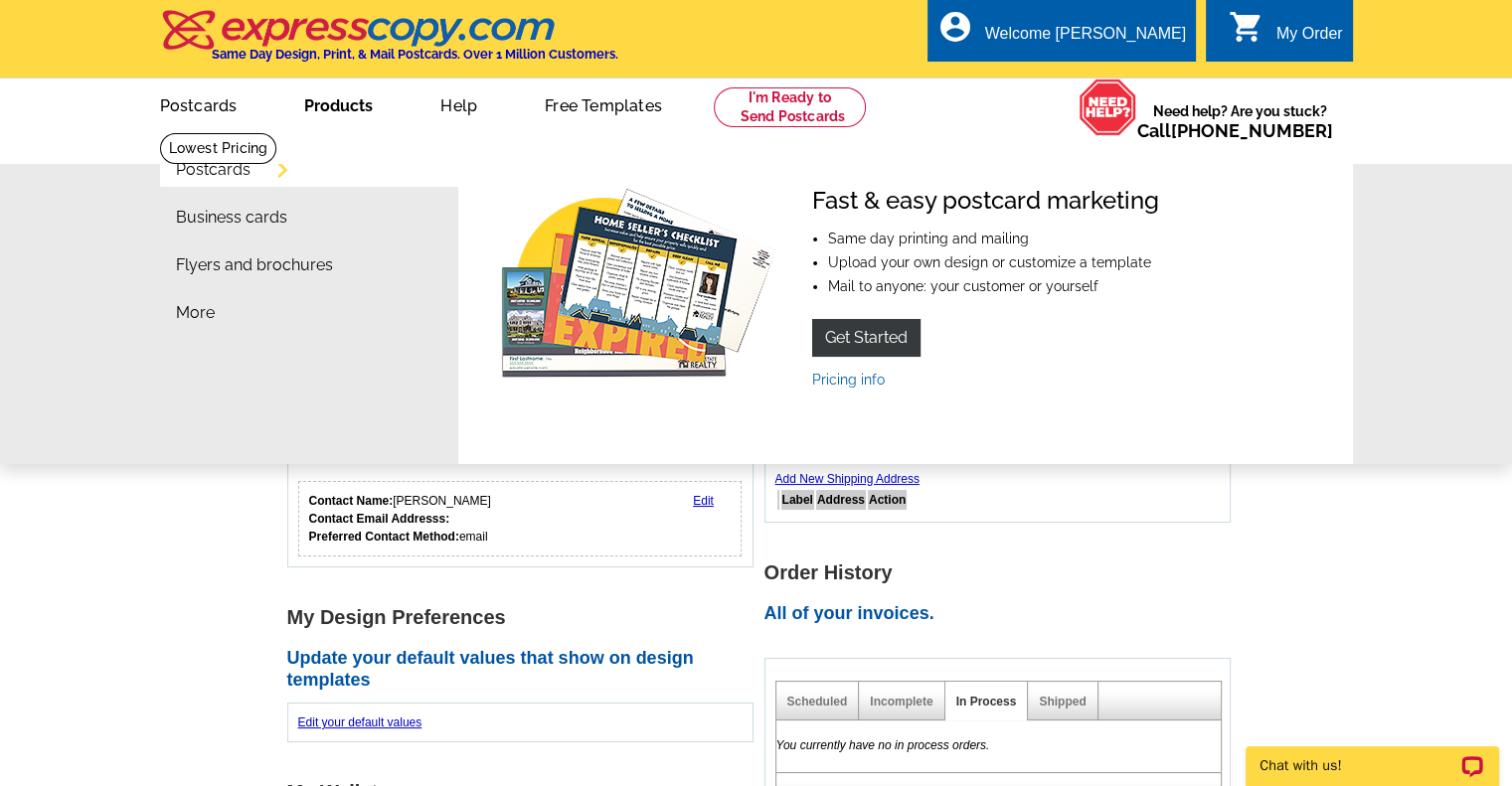 click on "Products" at bounding box center (338, 103) 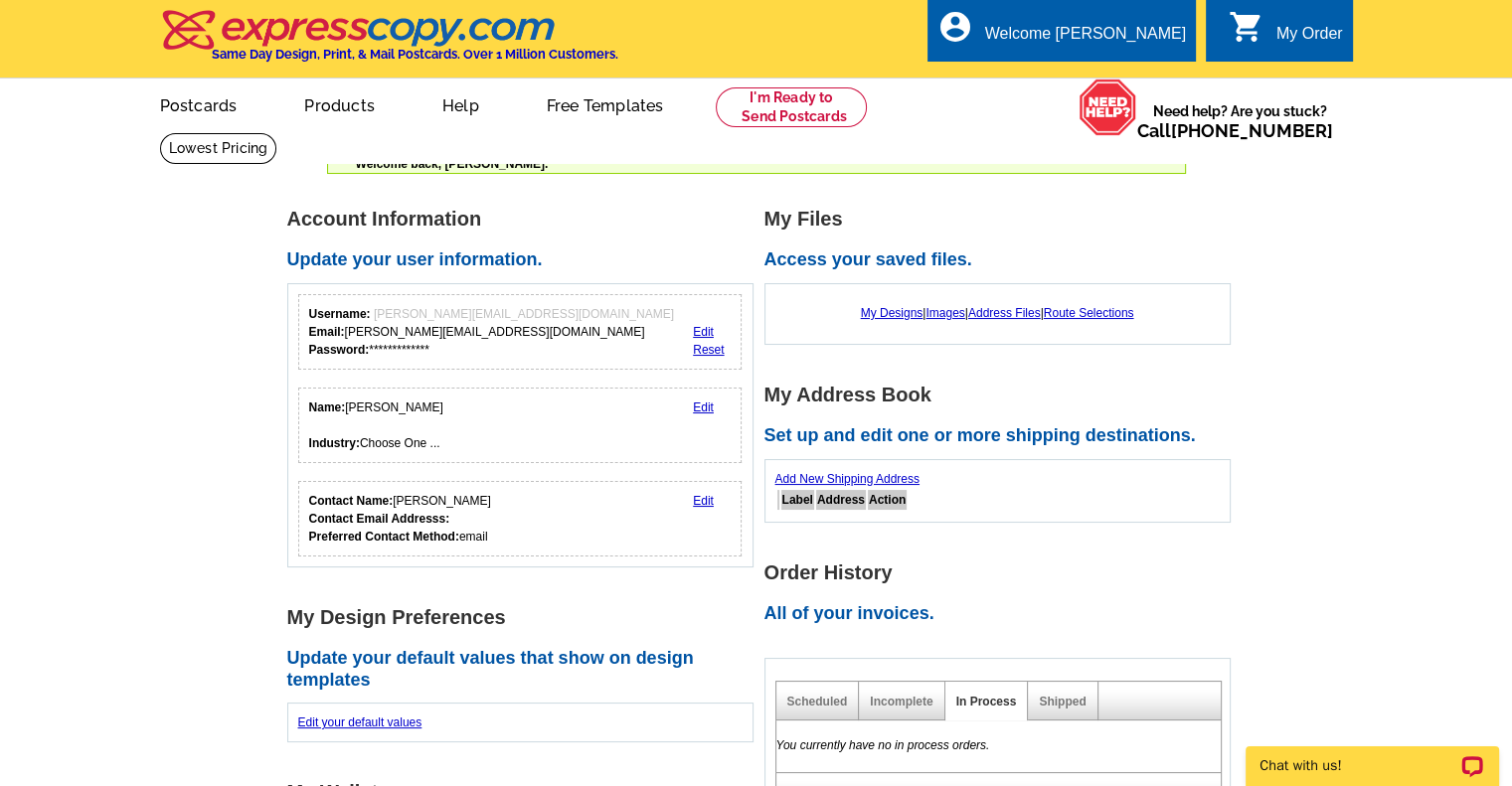 click on "Products" at bounding box center (339, 103) 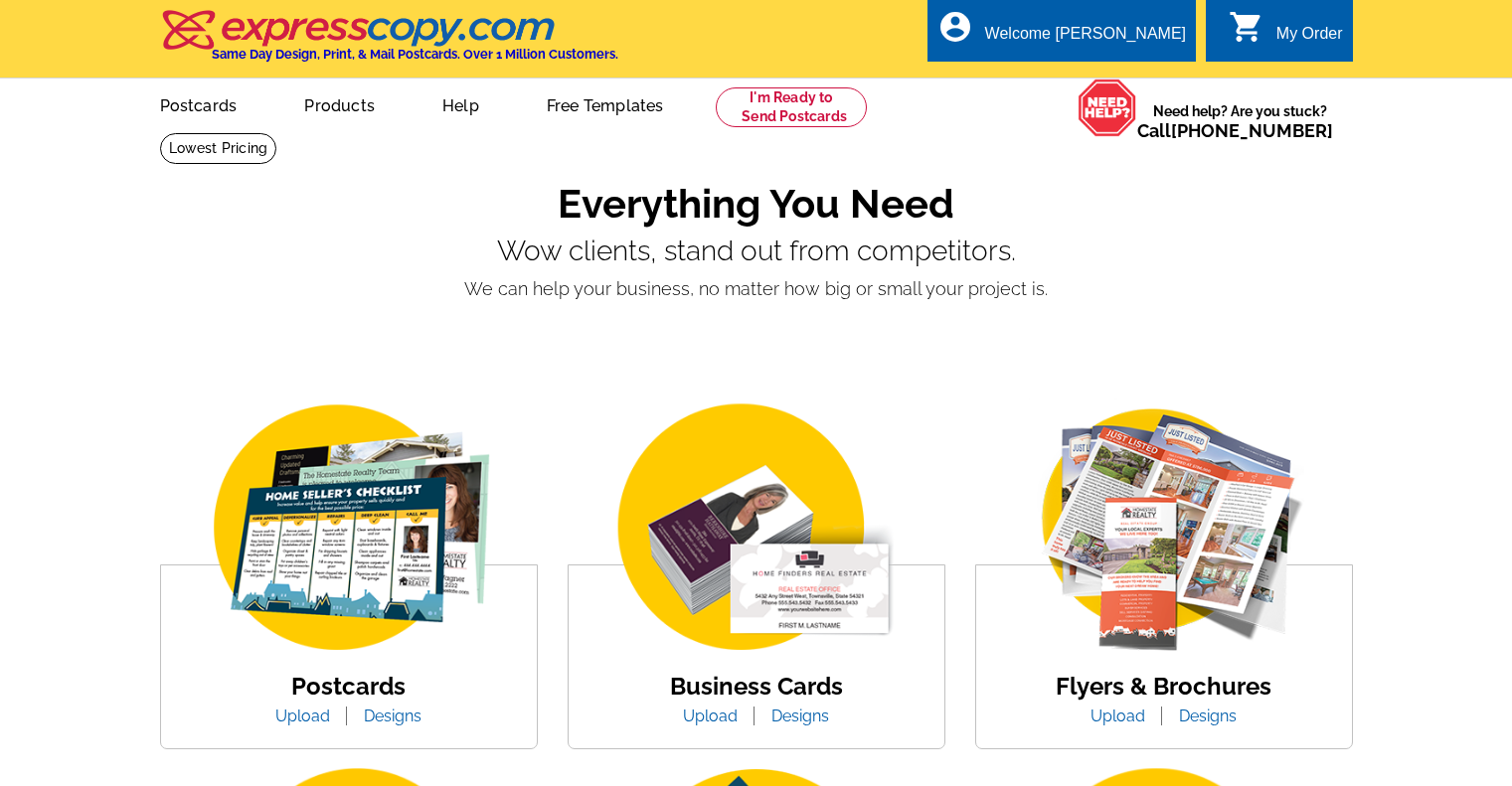 scroll, scrollTop: 0, scrollLeft: 0, axis: both 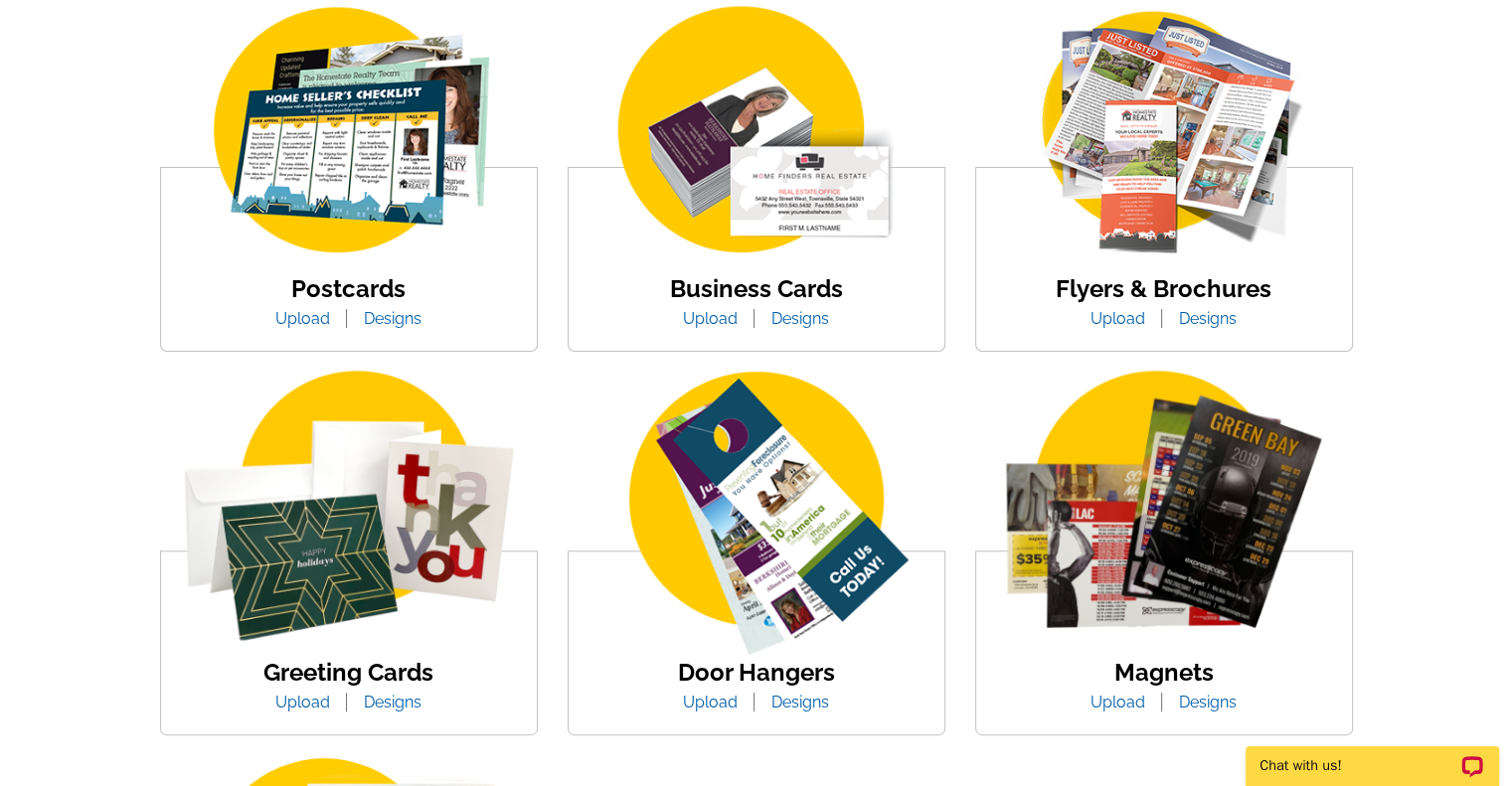 click on "Upload" at bounding box center [1117, 318] 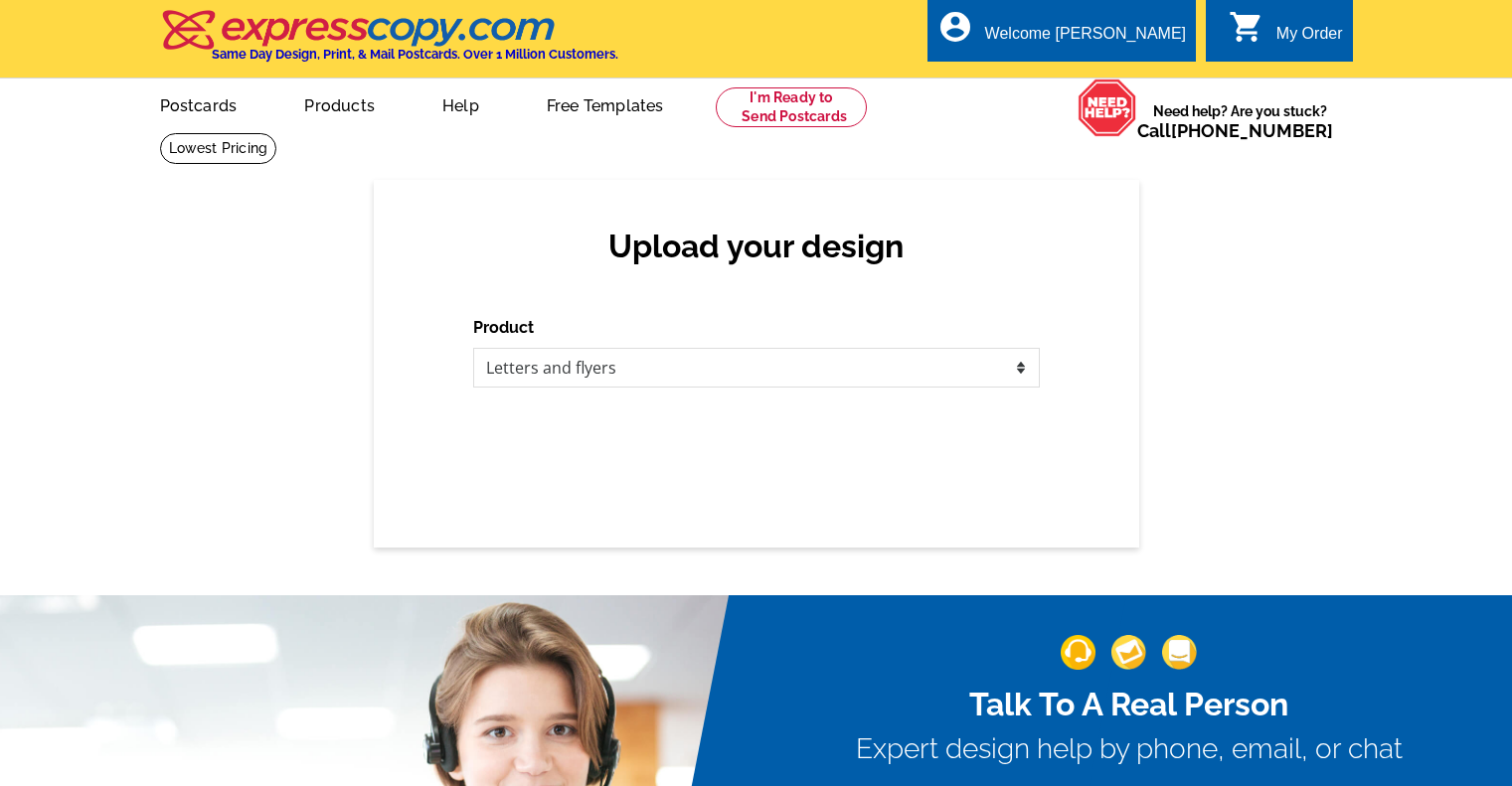 scroll, scrollTop: 0, scrollLeft: 0, axis: both 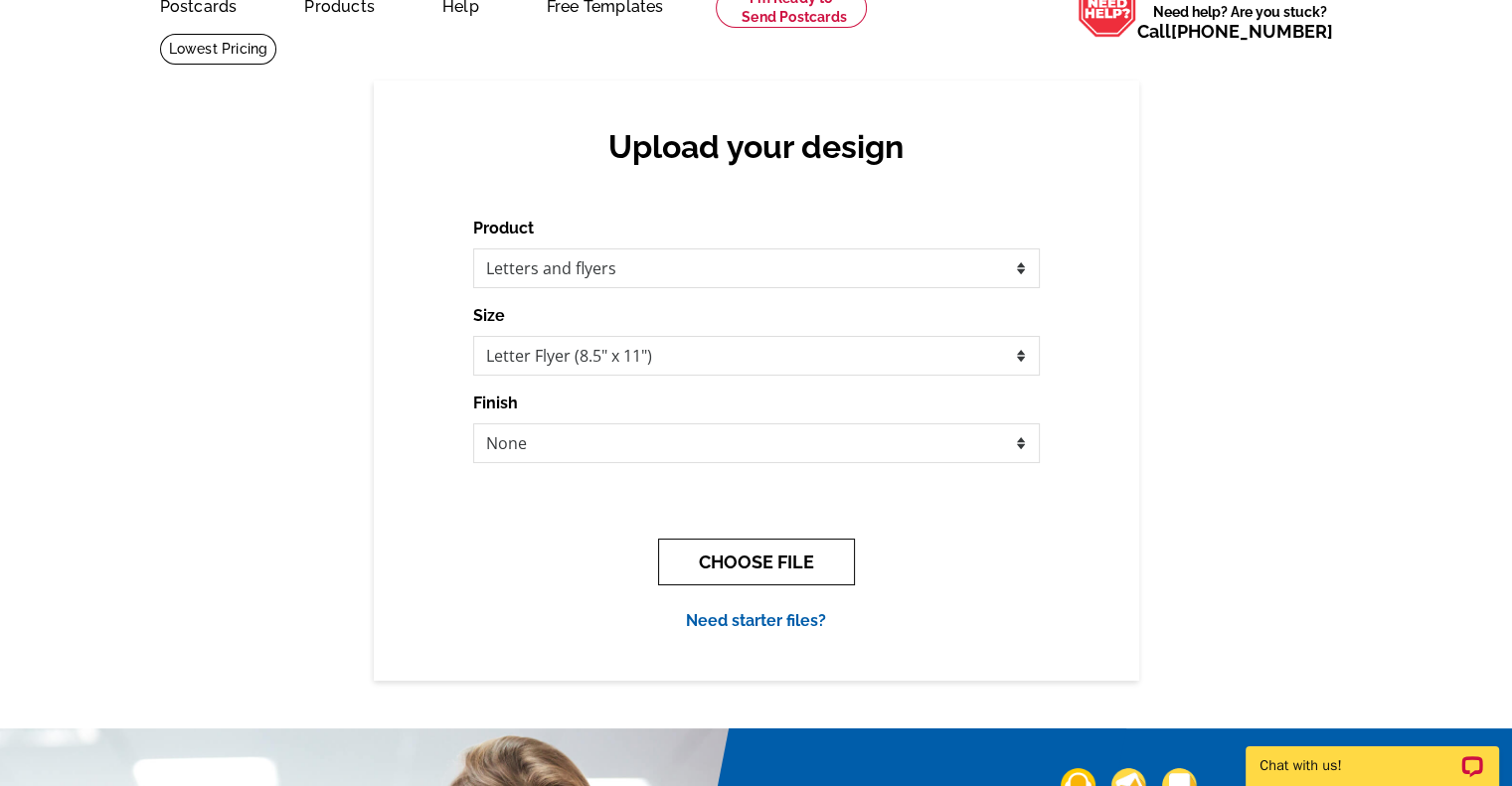 click on "CHOOSE FILE" at bounding box center (756, 561) 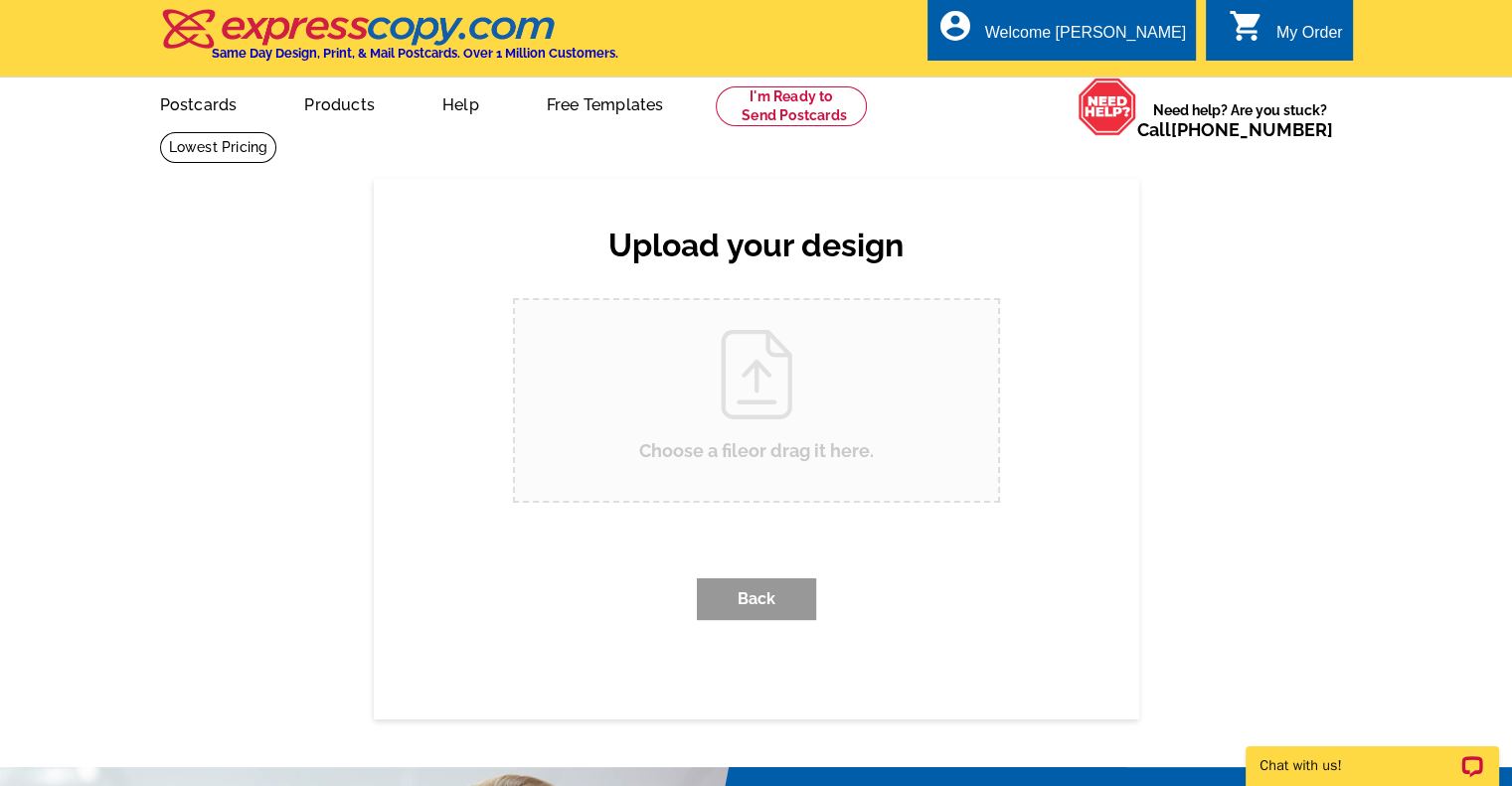 scroll, scrollTop: 0, scrollLeft: 0, axis: both 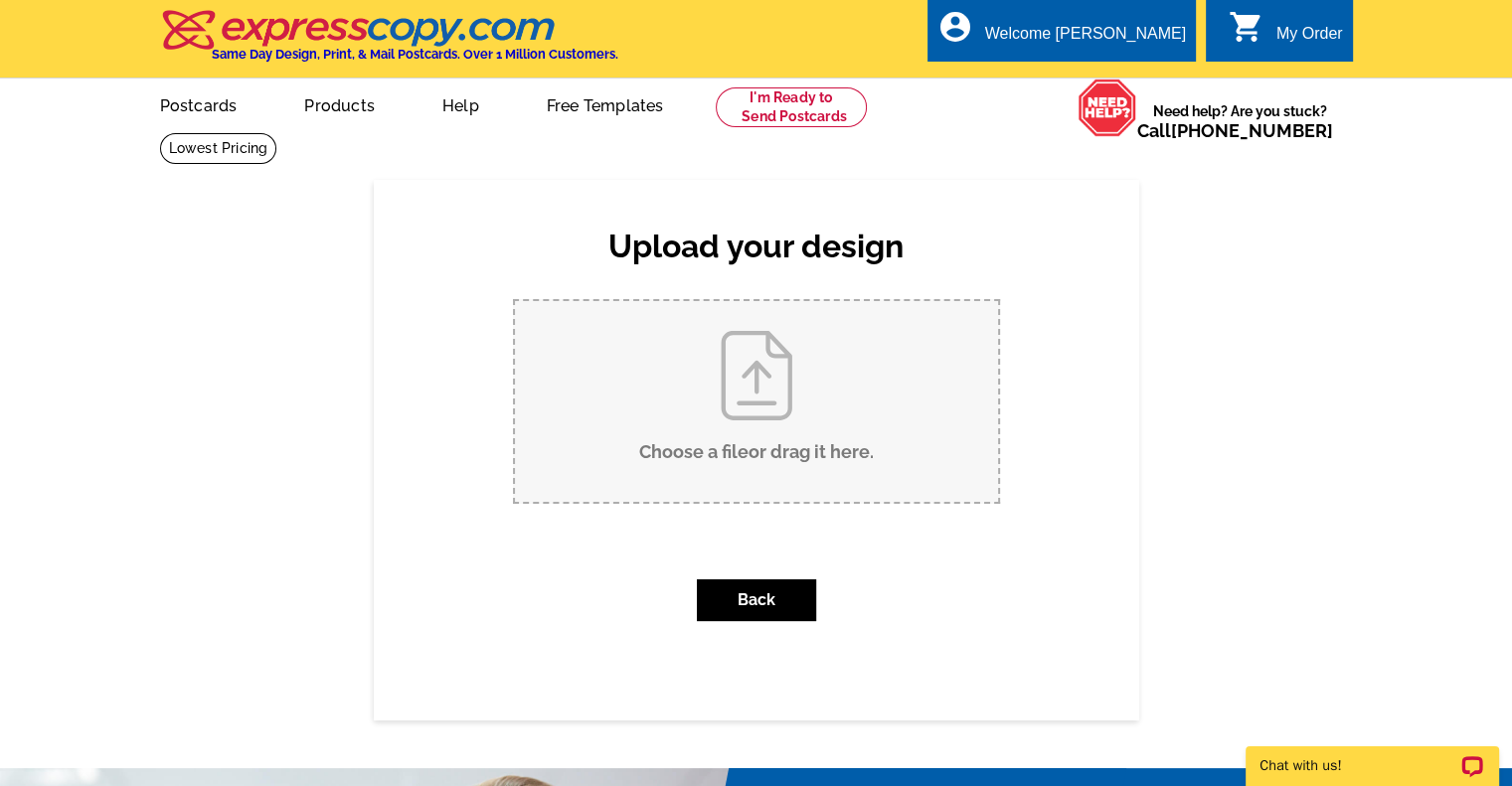 click on "Choose a file  or drag it here ." at bounding box center (756, 401) 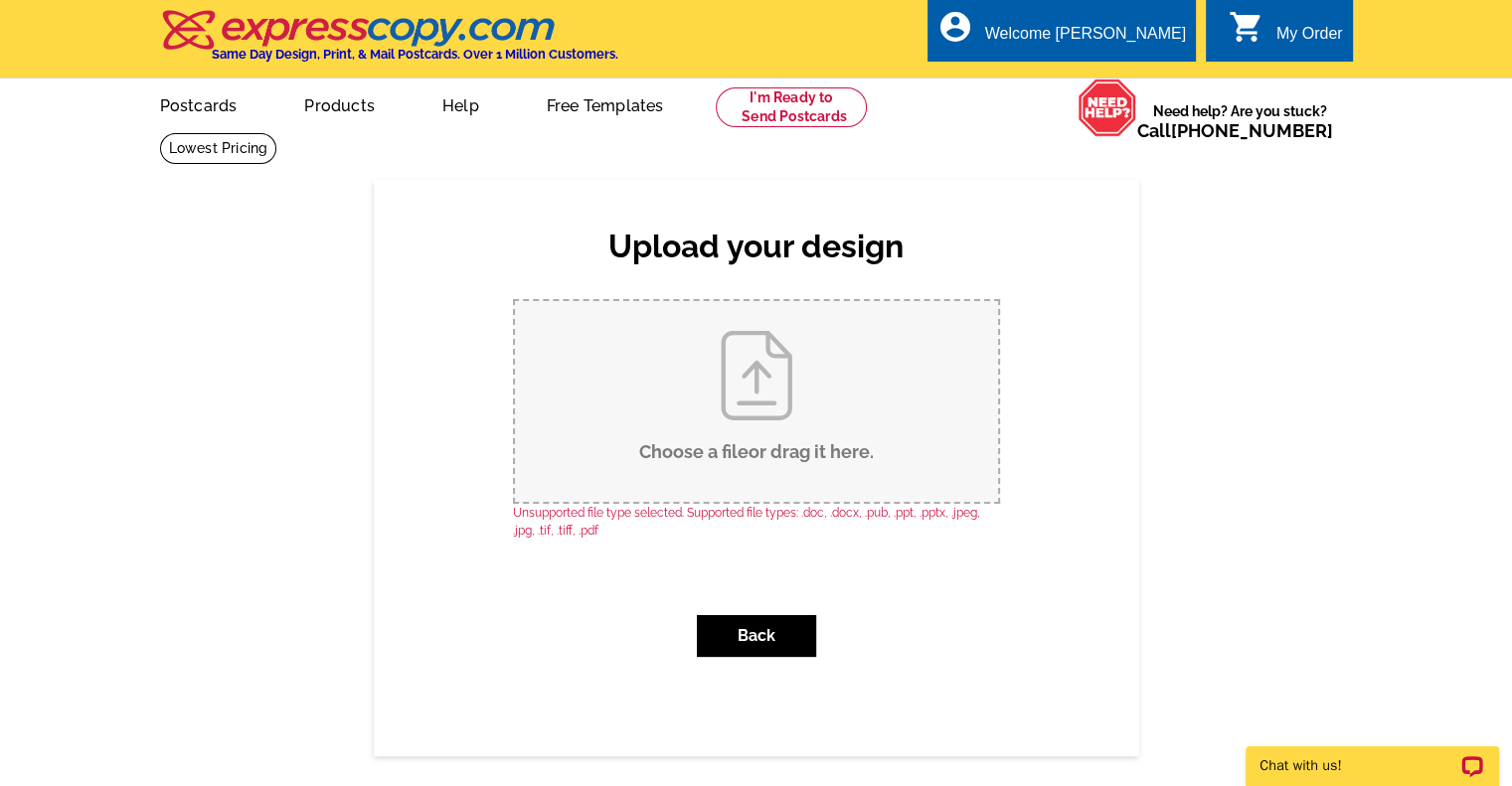 scroll, scrollTop: 0, scrollLeft: 0, axis: both 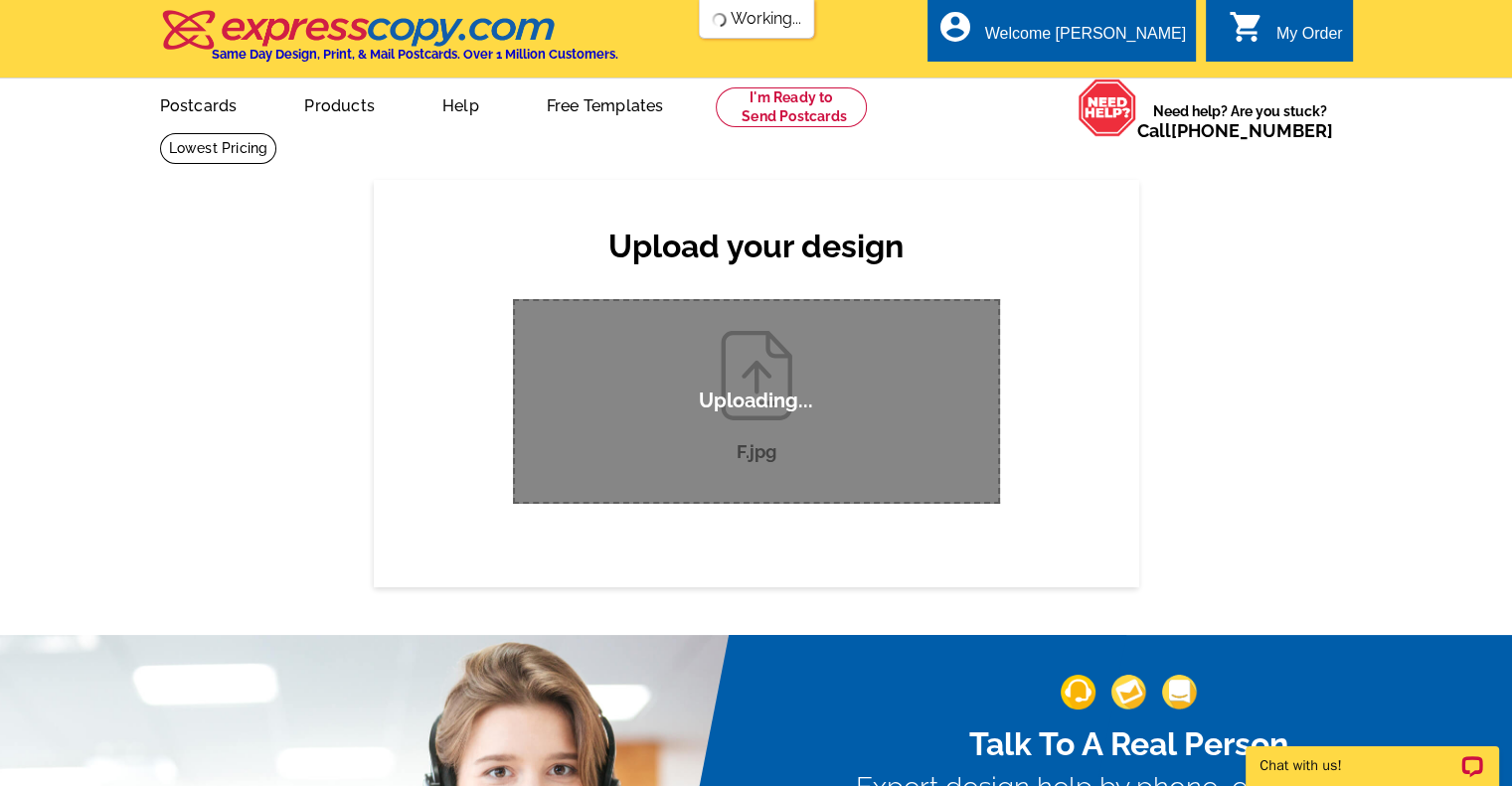 type 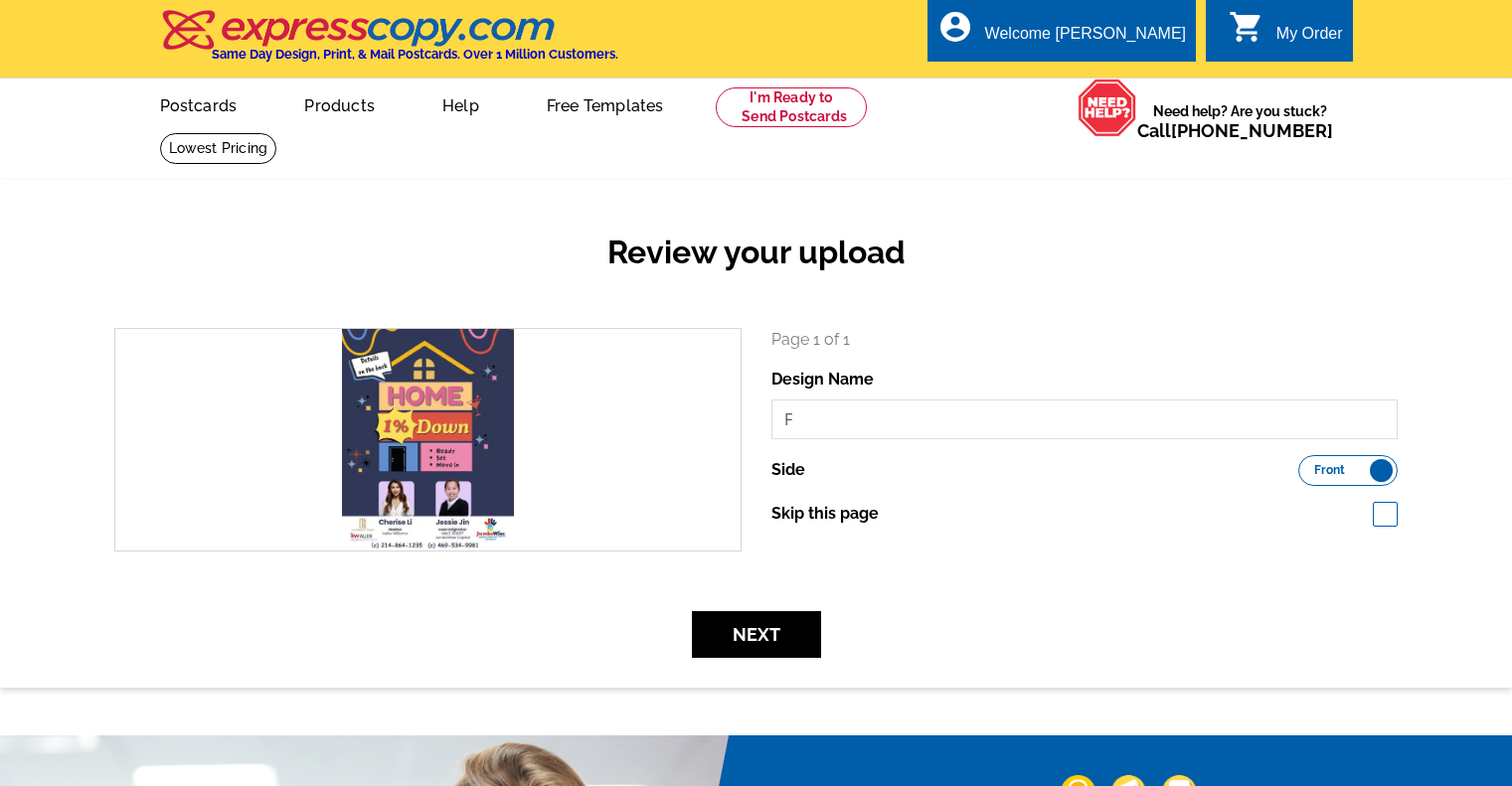 scroll, scrollTop: 0, scrollLeft: 0, axis: both 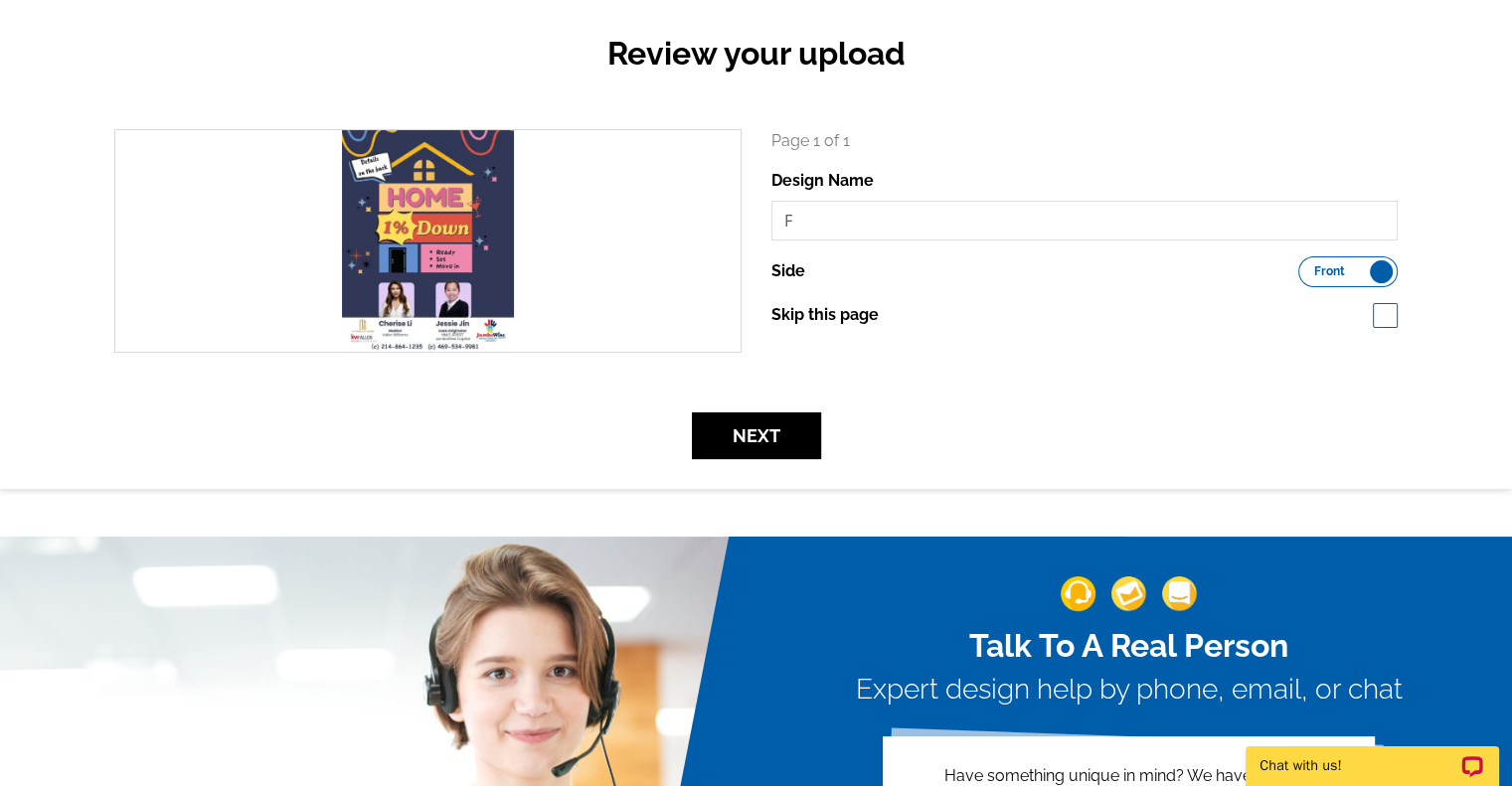 click on "Front
Back" at bounding box center (1348, 271) 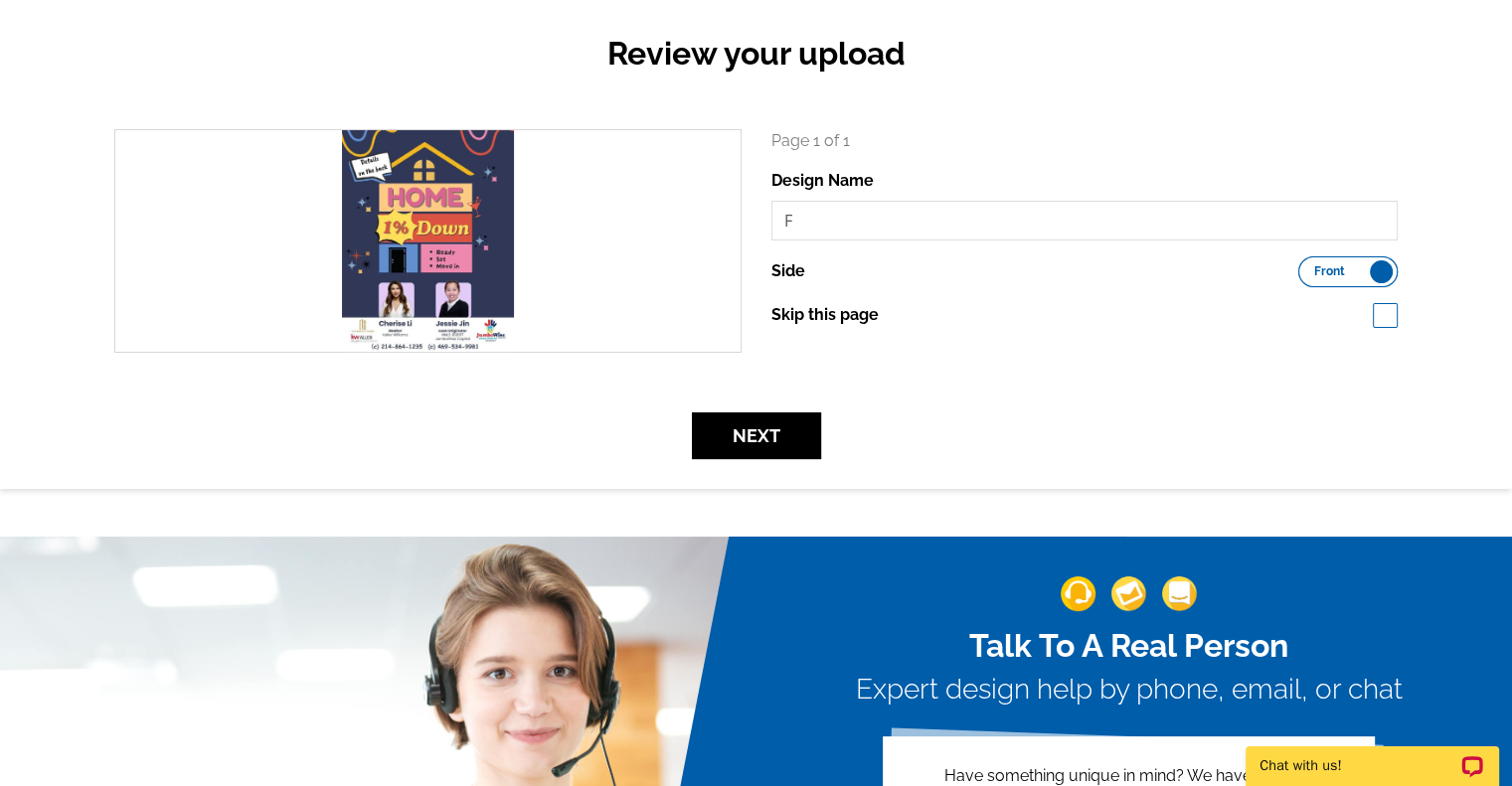 click on "Front
Back" at bounding box center (1308, 266) 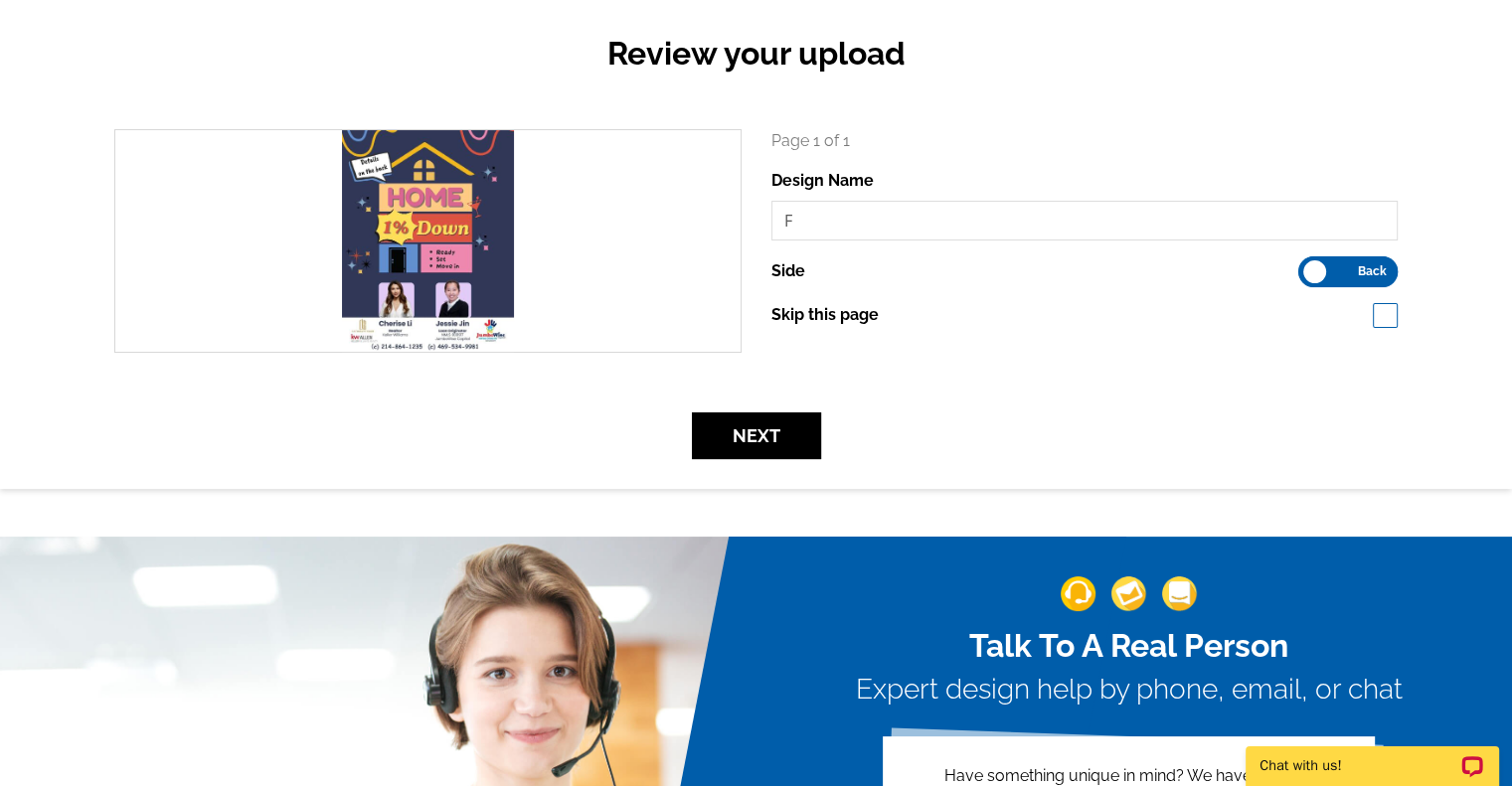 scroll, scrollTop: 0, scrollLeft: 0, axis: both 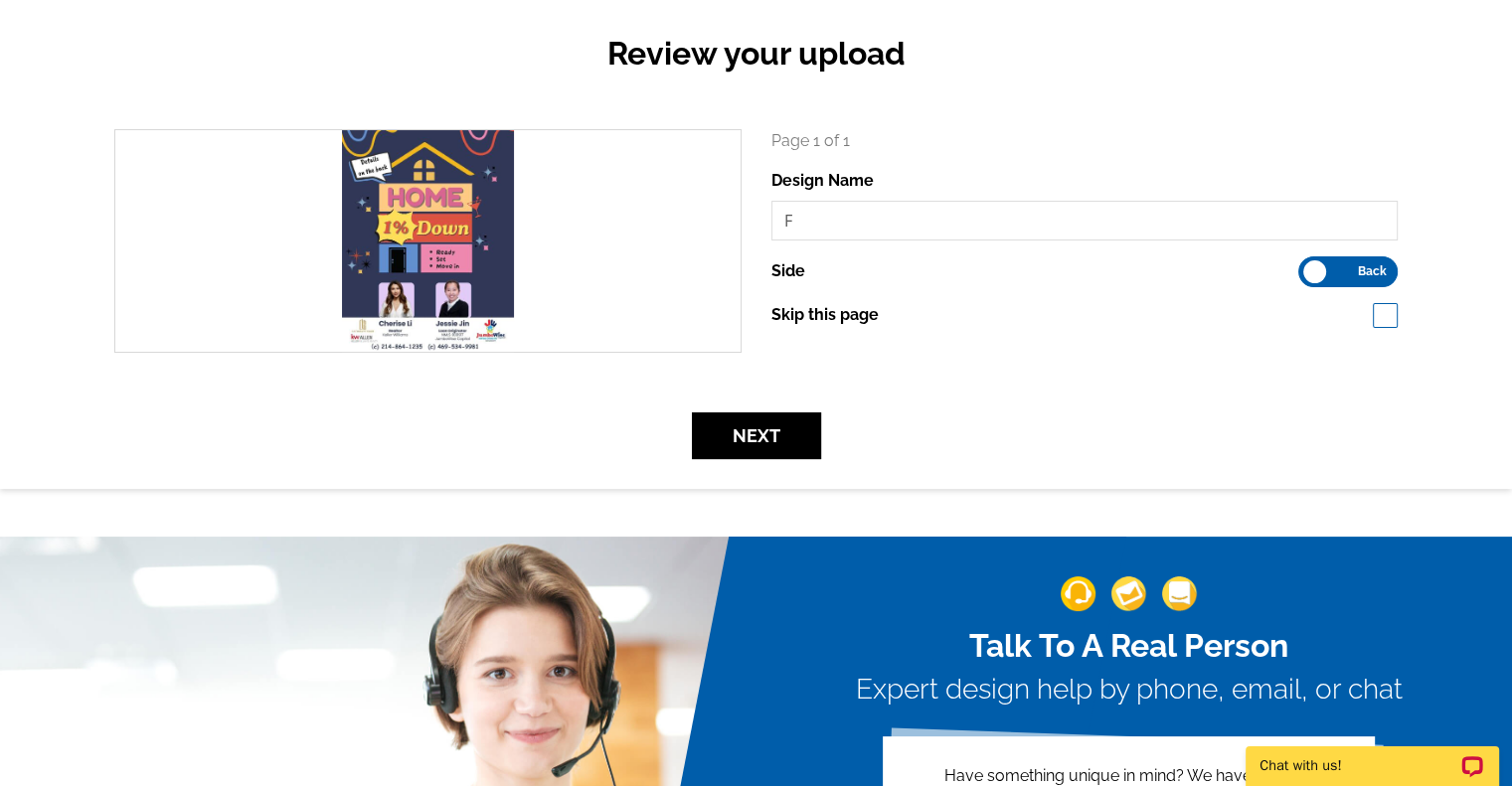 click on "Front
Back" at bounding box center [1348, 271] 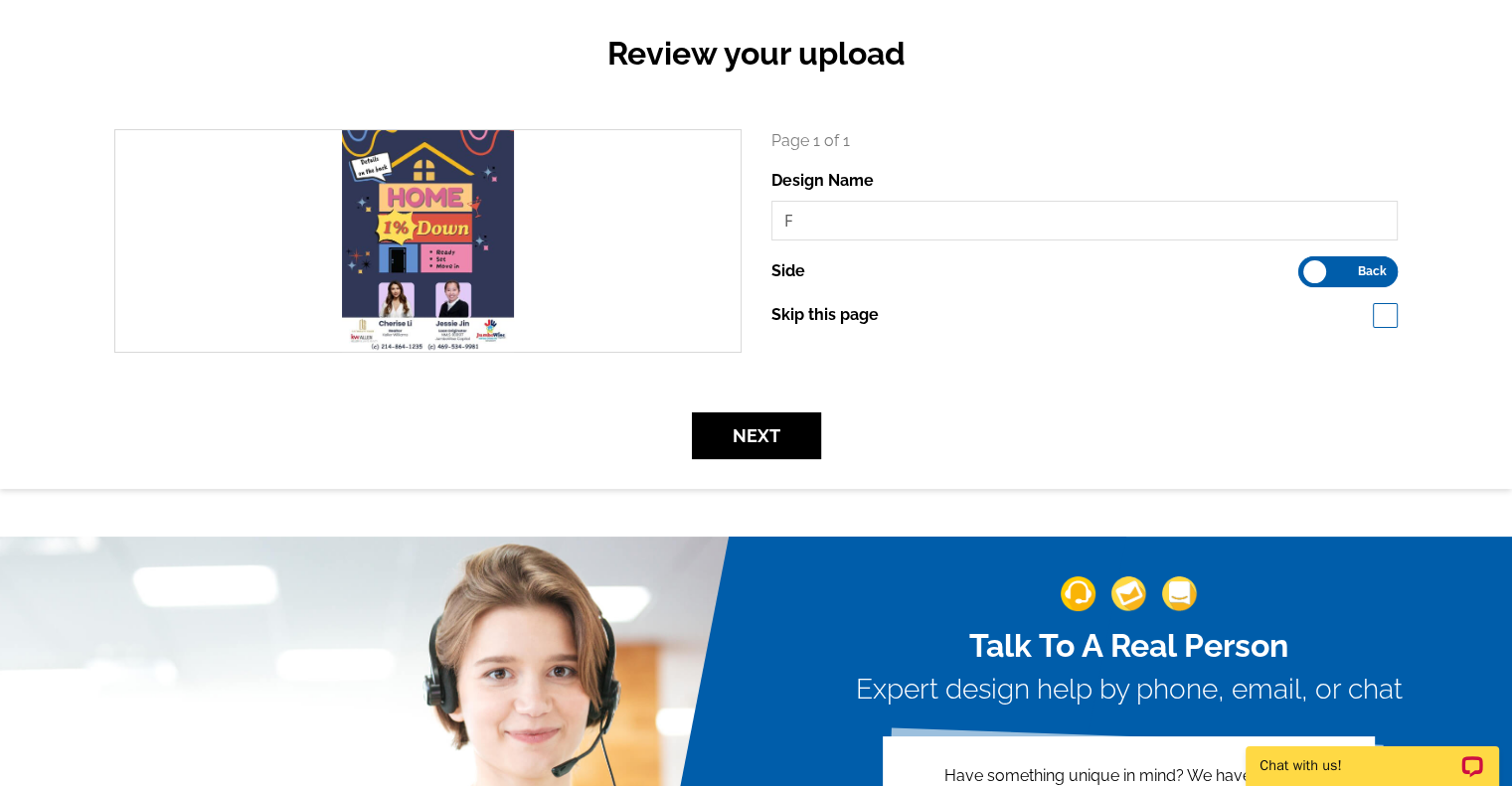 click on "Front
Back" at bounding box center (1308, 266) 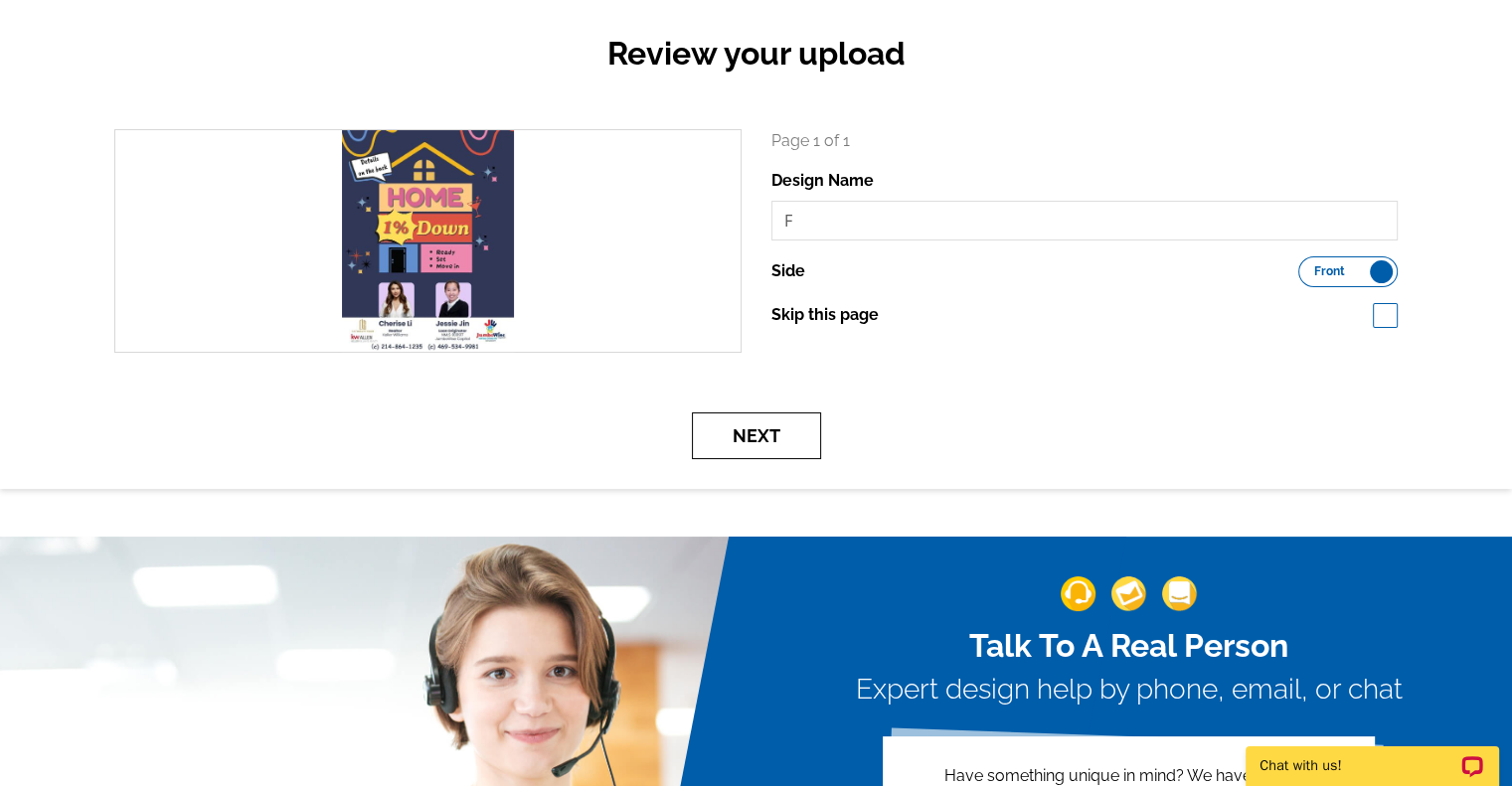click on "Next" at bounding box center [756, 435] 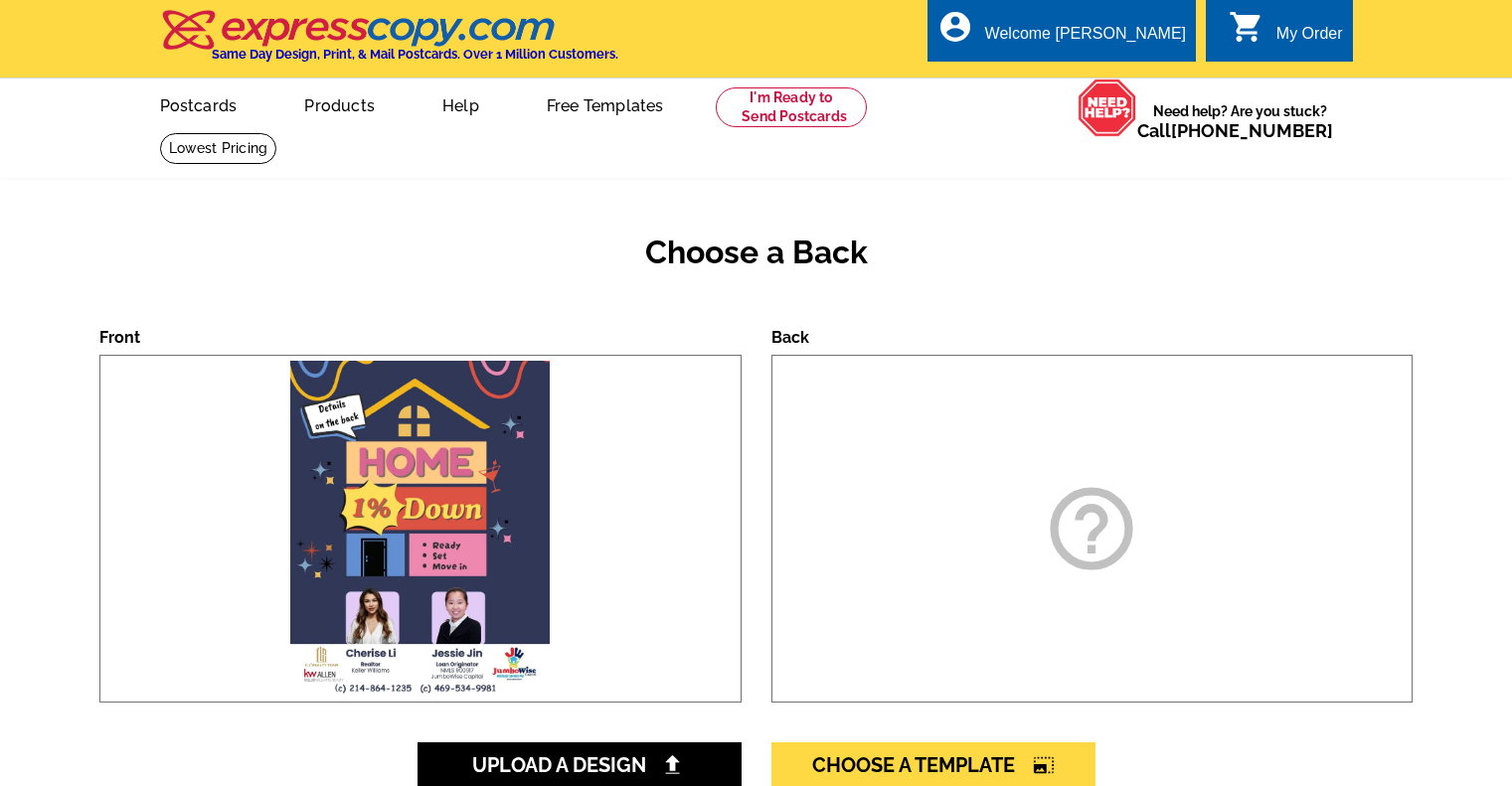scroll, scrollTop: 0, scrollLeft: 0, axis: both 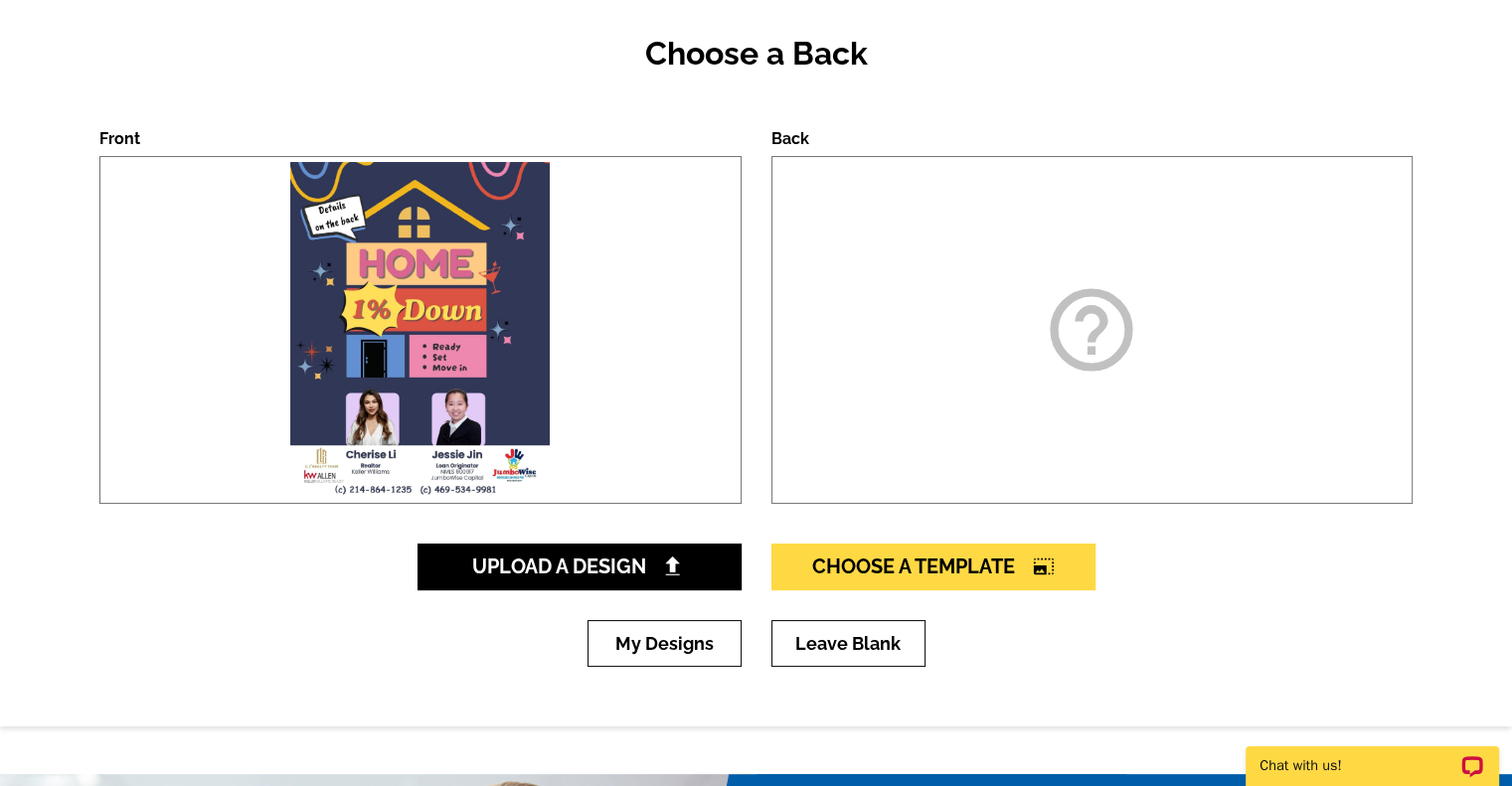 click on "help_outline" at bounding box center (1092, 330) 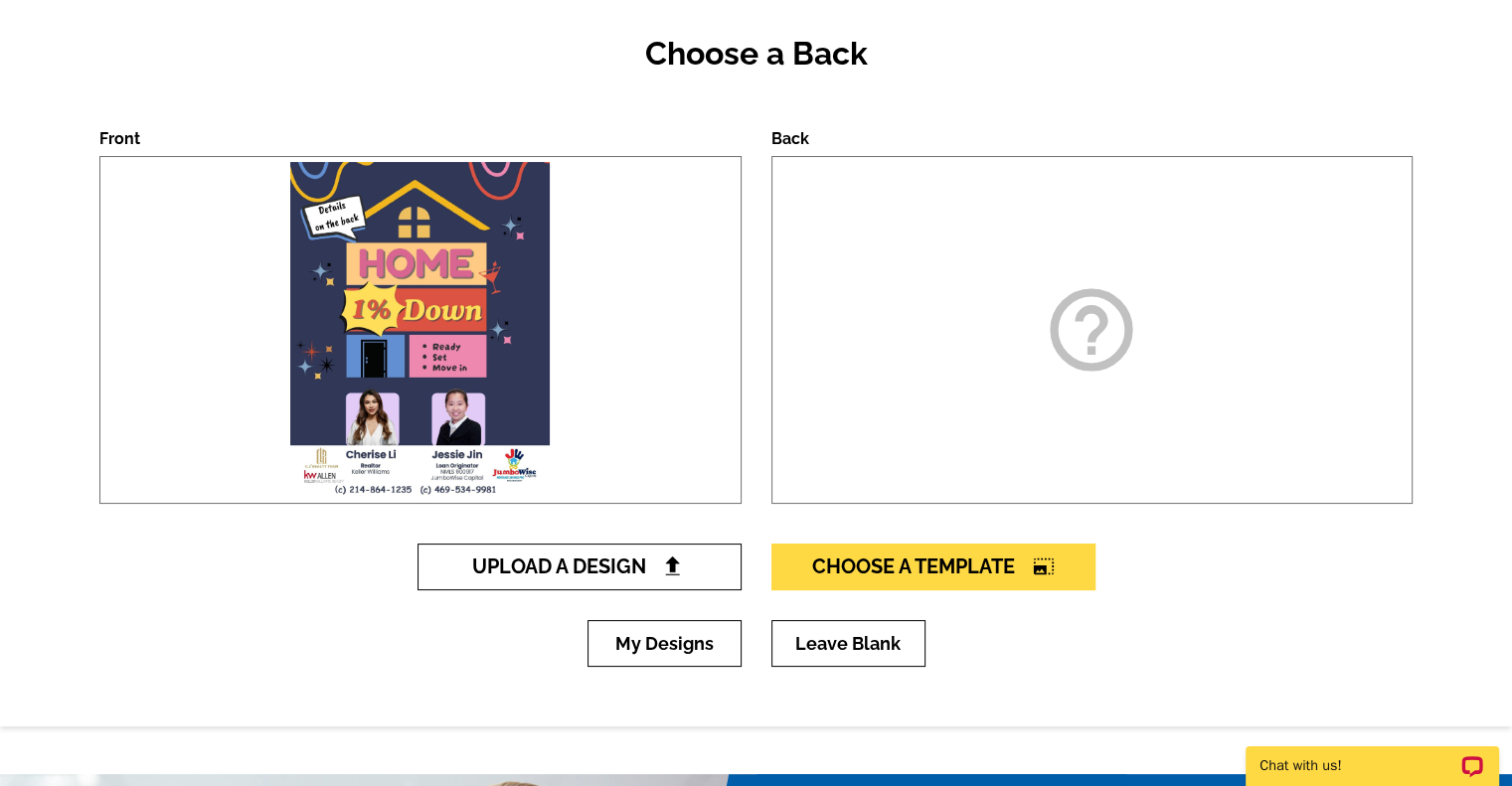 click on "Upload A Design" at bounding box center [579, 566] 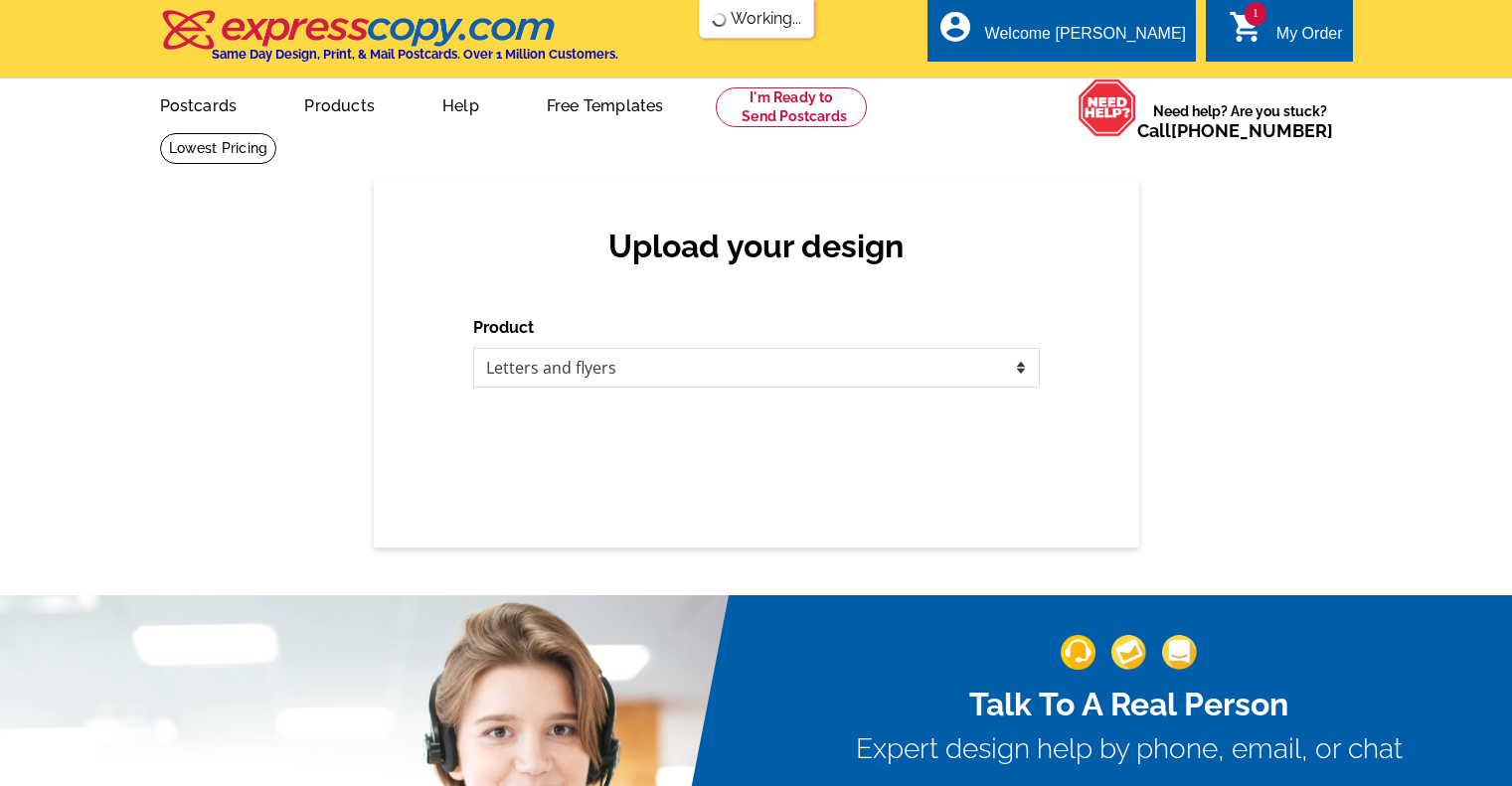 scroll, scrollTop: 0, scrollLeft: 0, axis: both 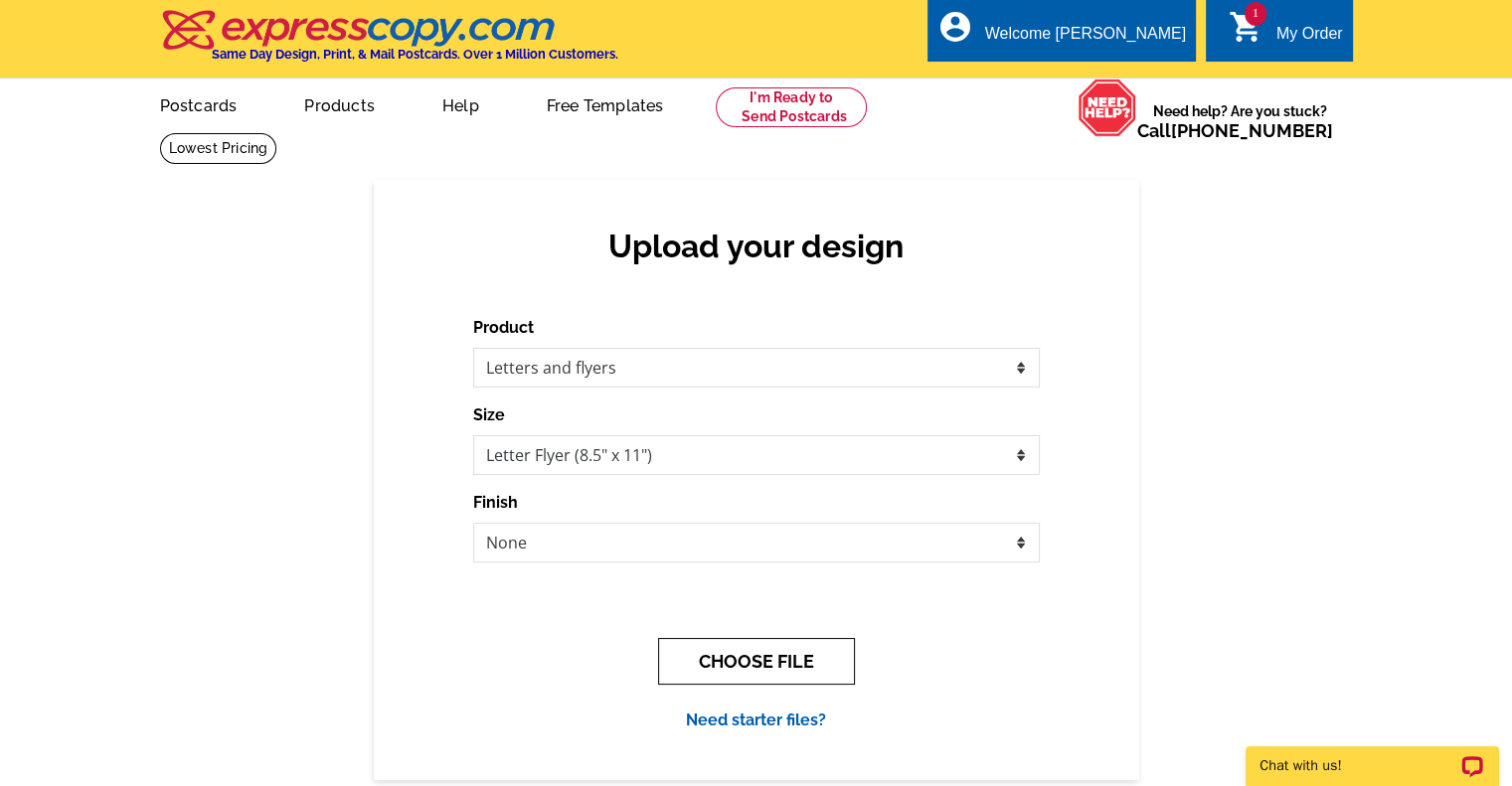 click on "CHOOSE FILE" at bounding box center [756, 661] 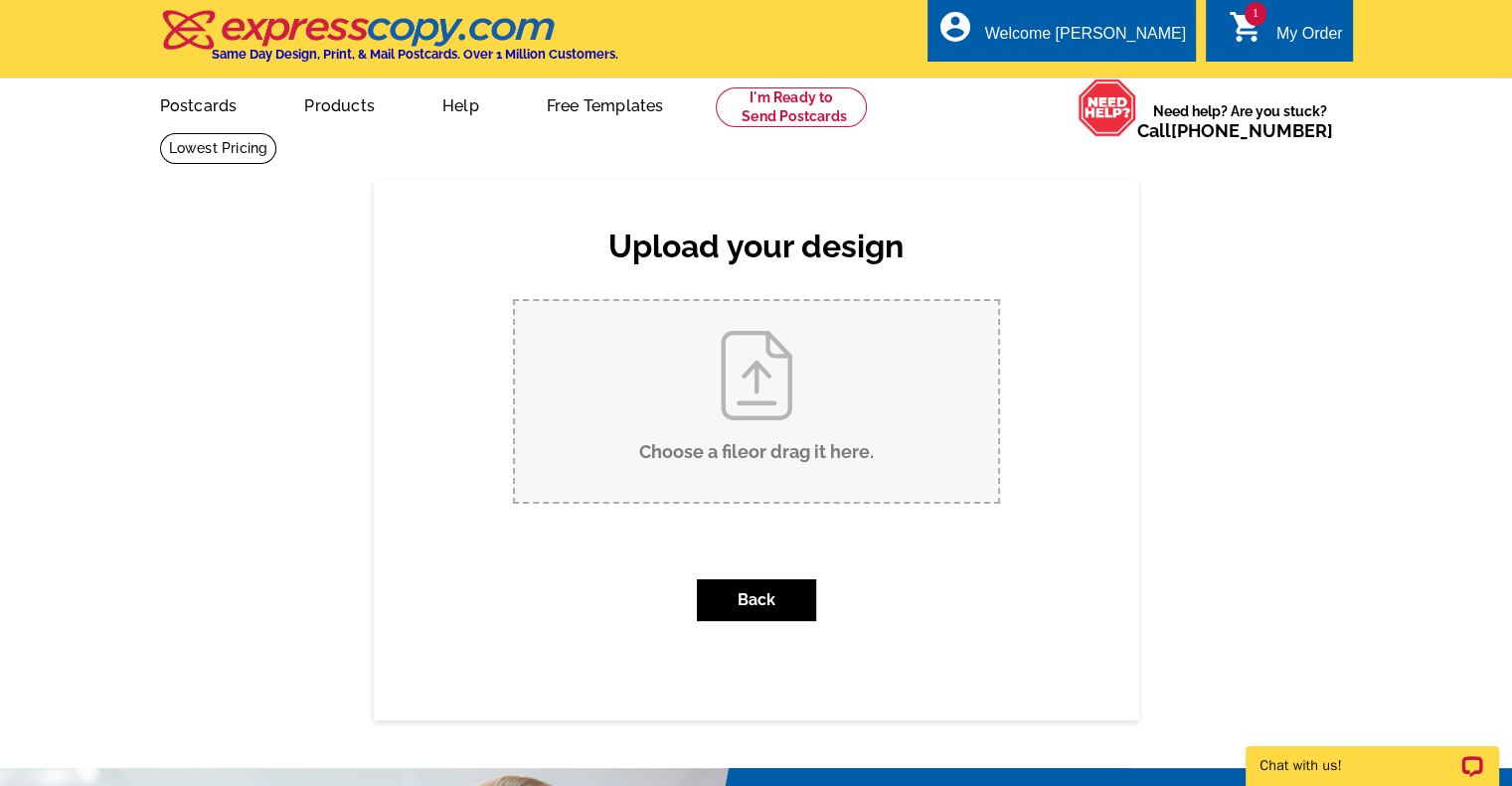 click on "Choose a file  or drag it here ." at bounding box center [756, 401] 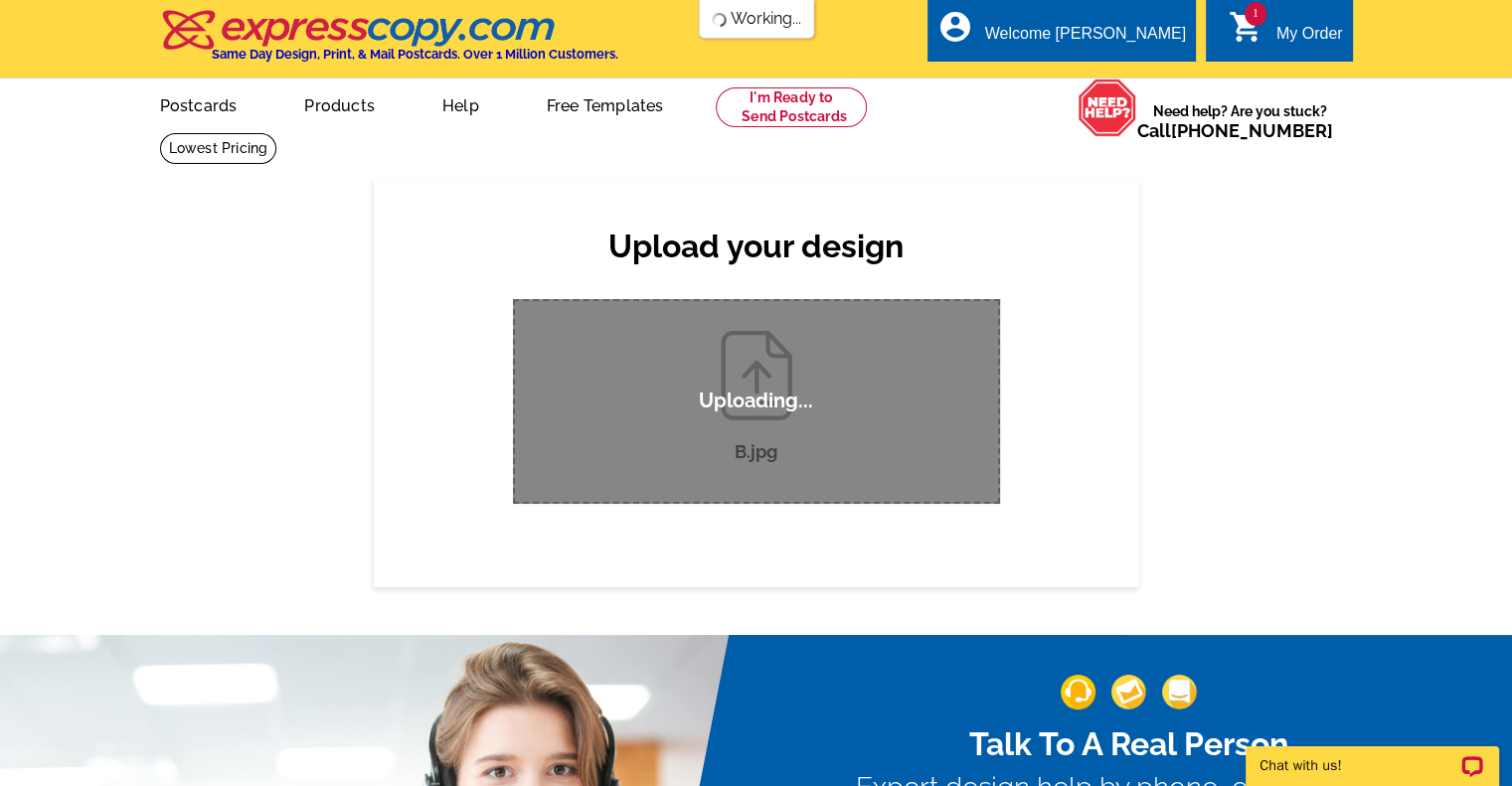 scroll, scrollTop: 0, scrollLeft: 0, axis: both 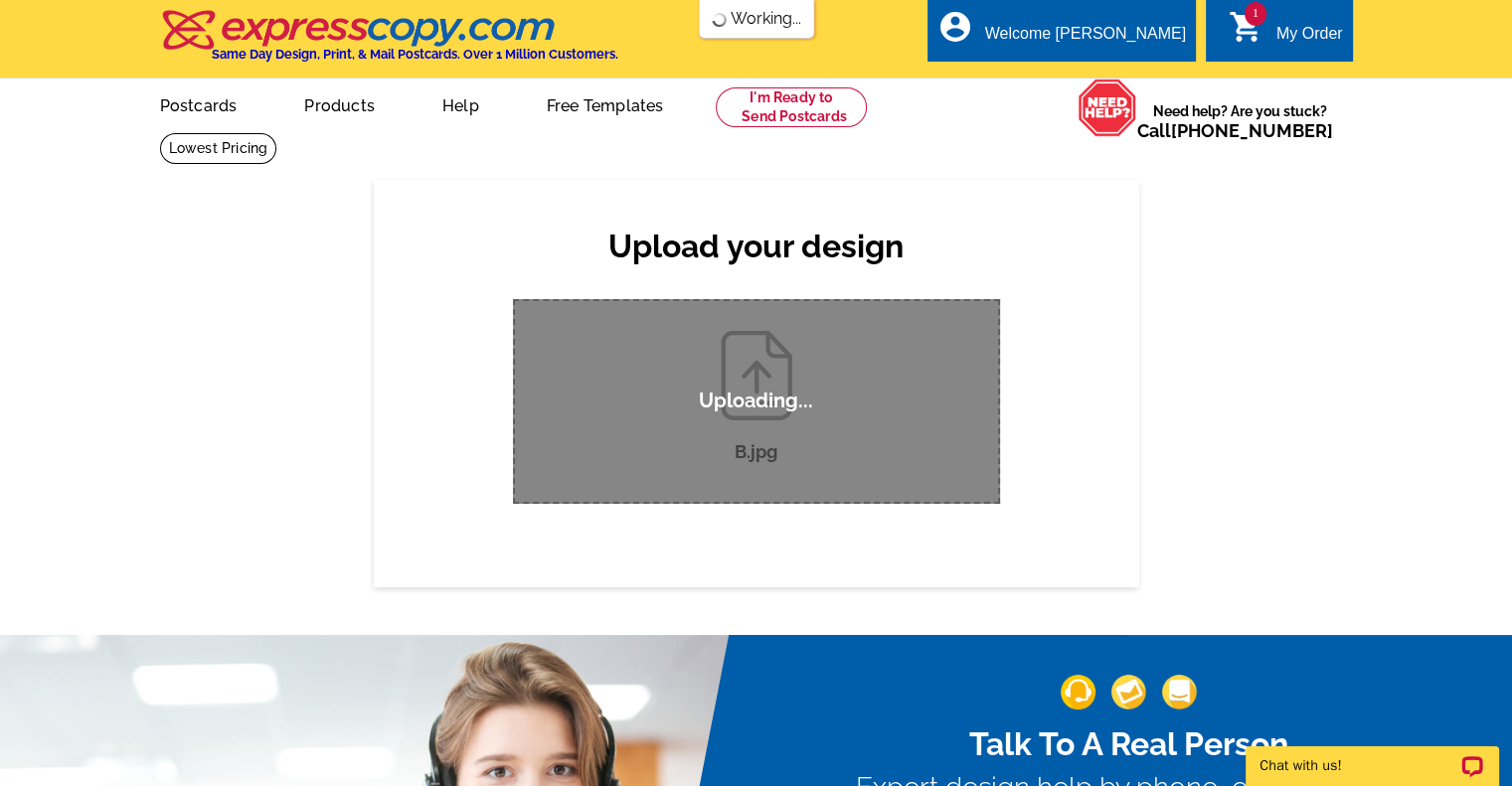 type 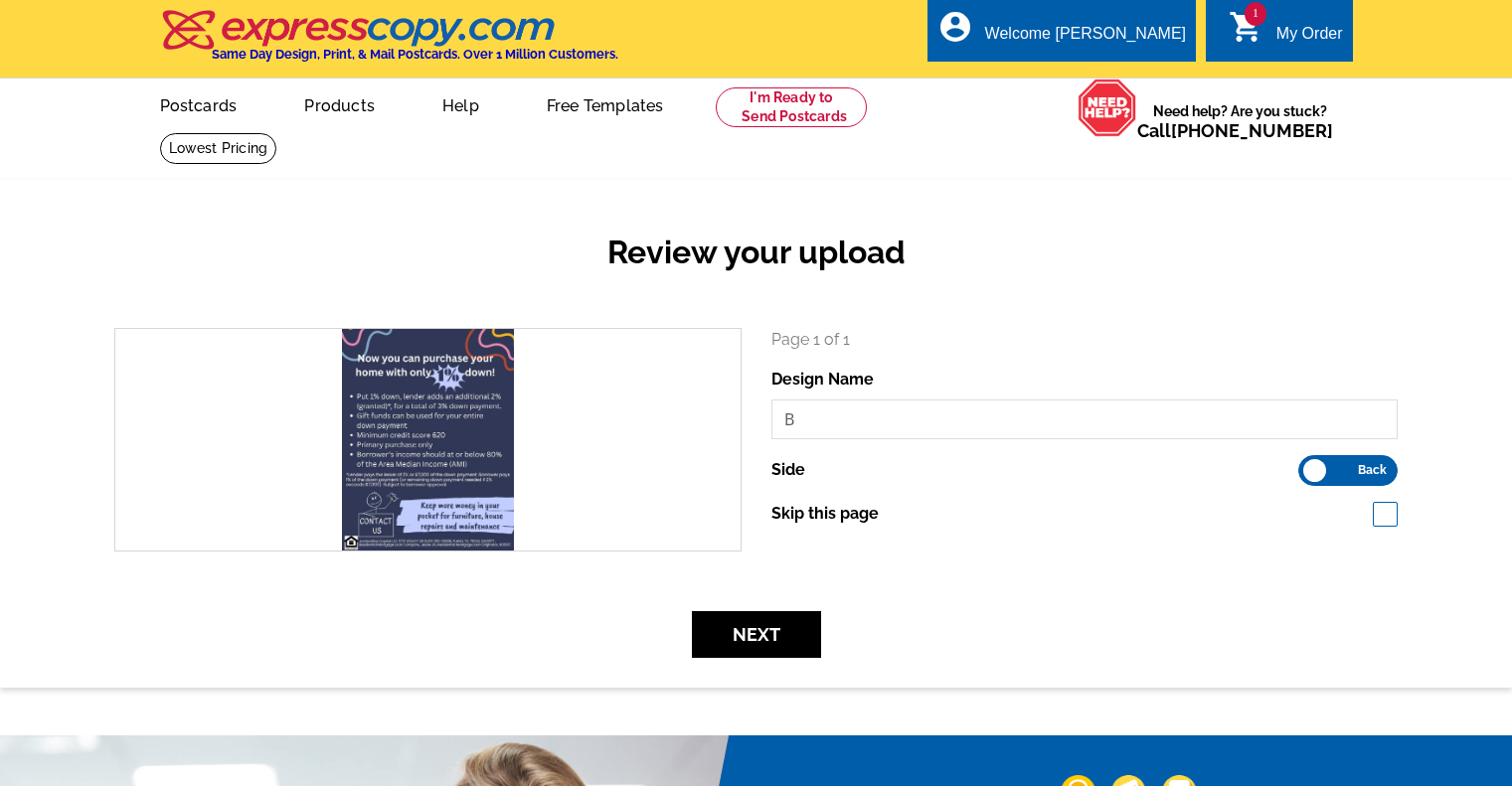 scroll, scrollTop: 0, scrollLeft: 0, axis: both 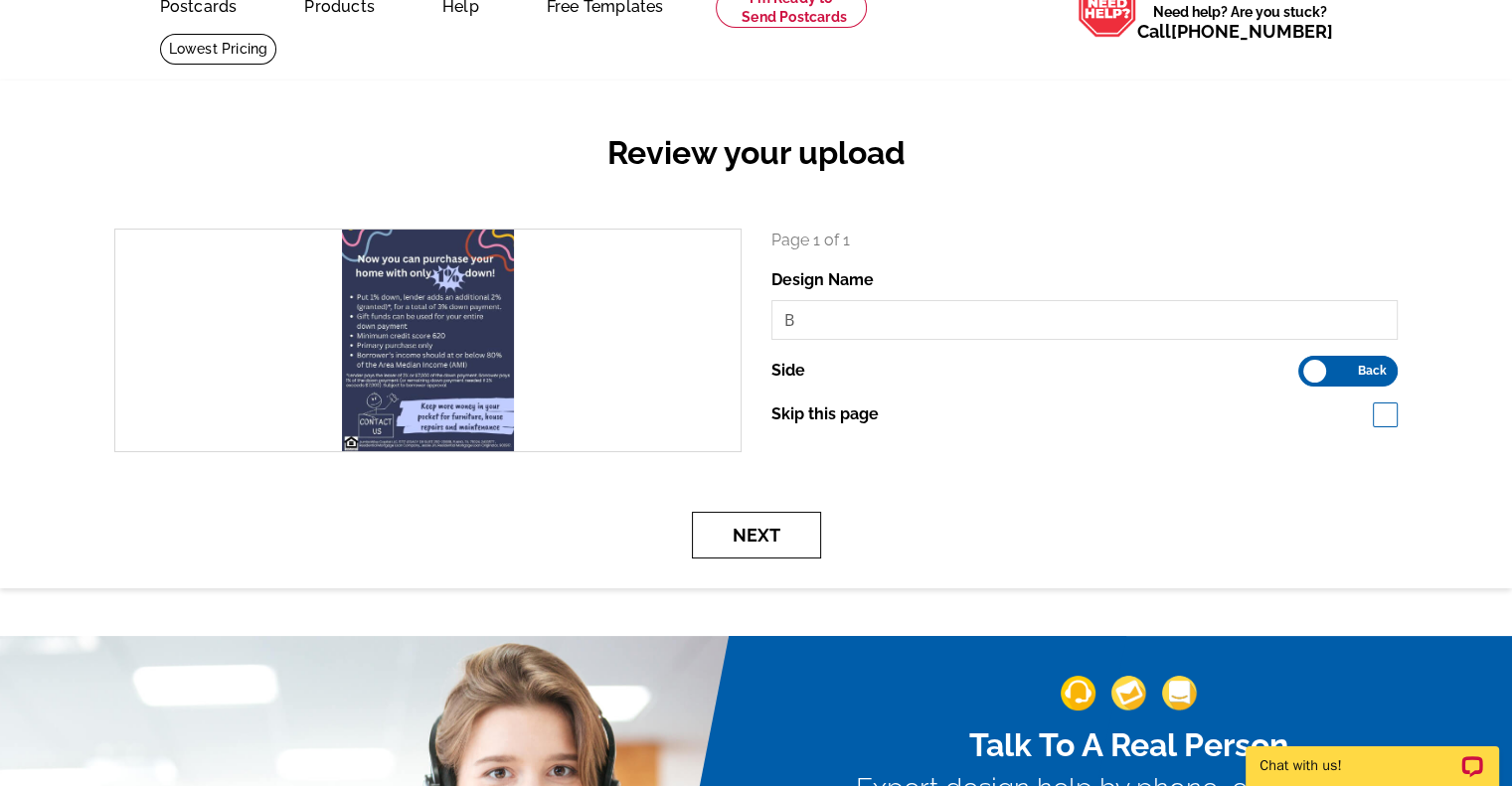 click on "Next" at bounding box center (756, 535) 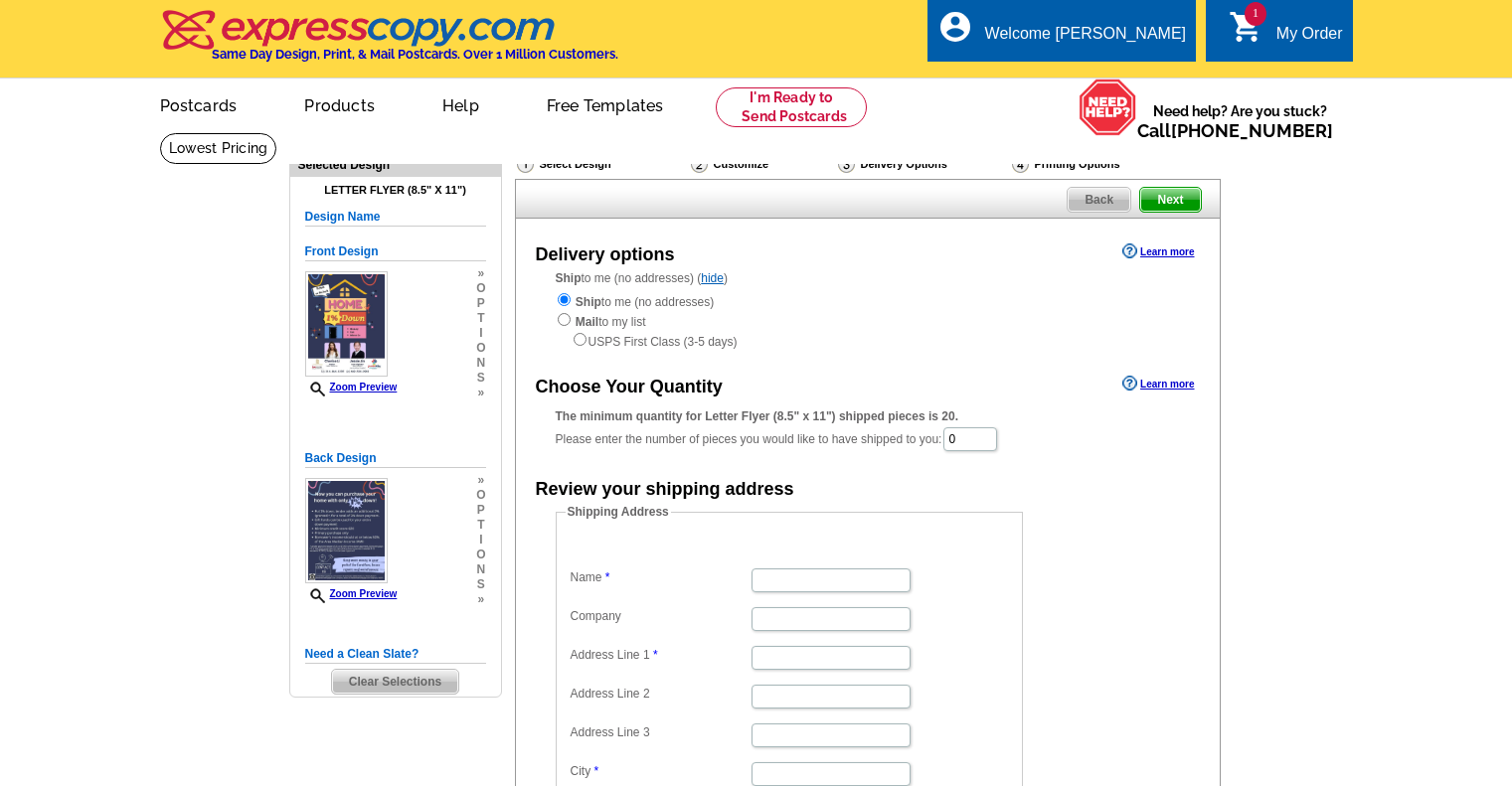 scroll, scrollTop: 0, scrollLeft: 0, axis: both 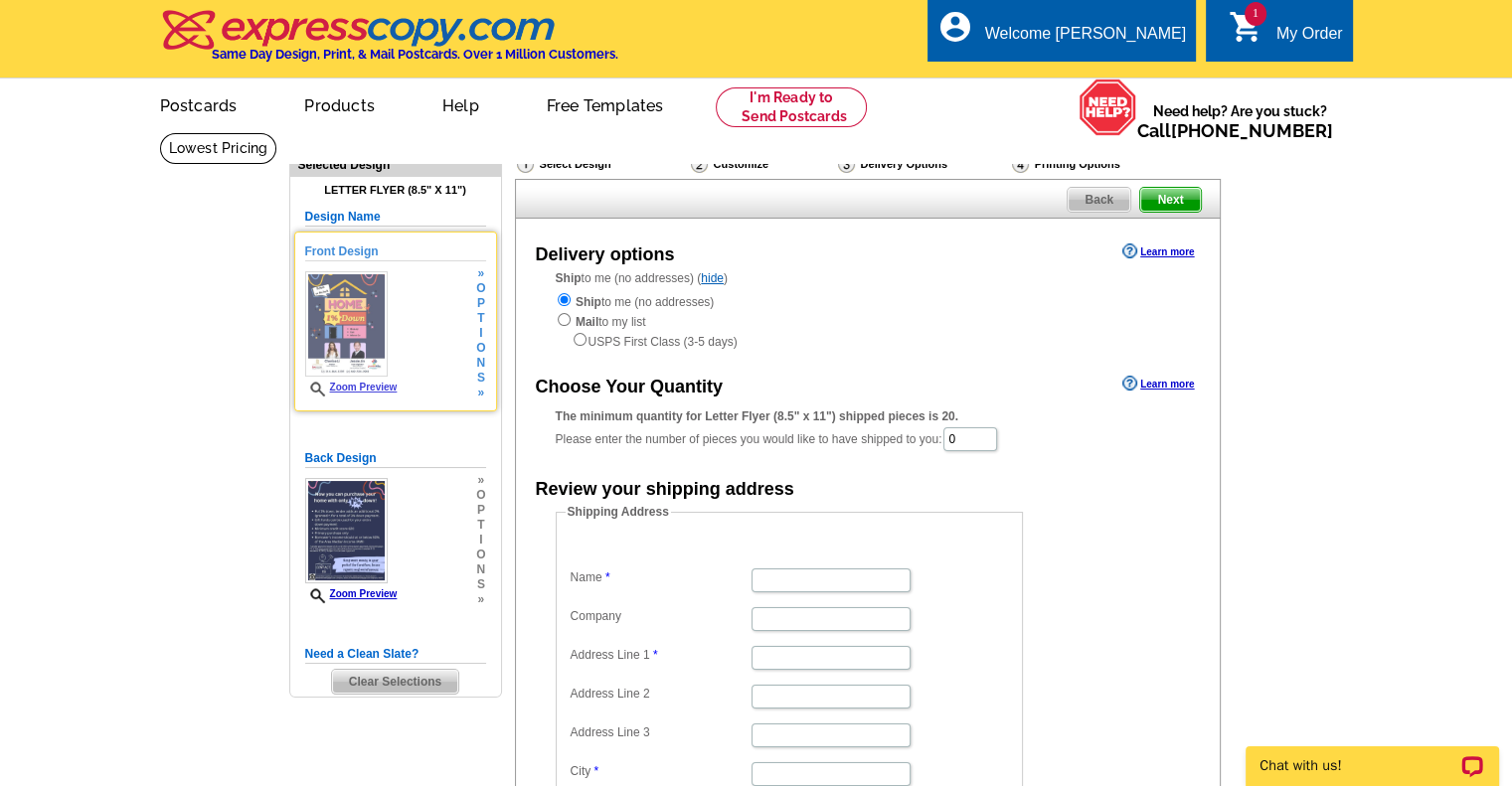 click on "Zoom Preview" at bounding box center [351, 387] 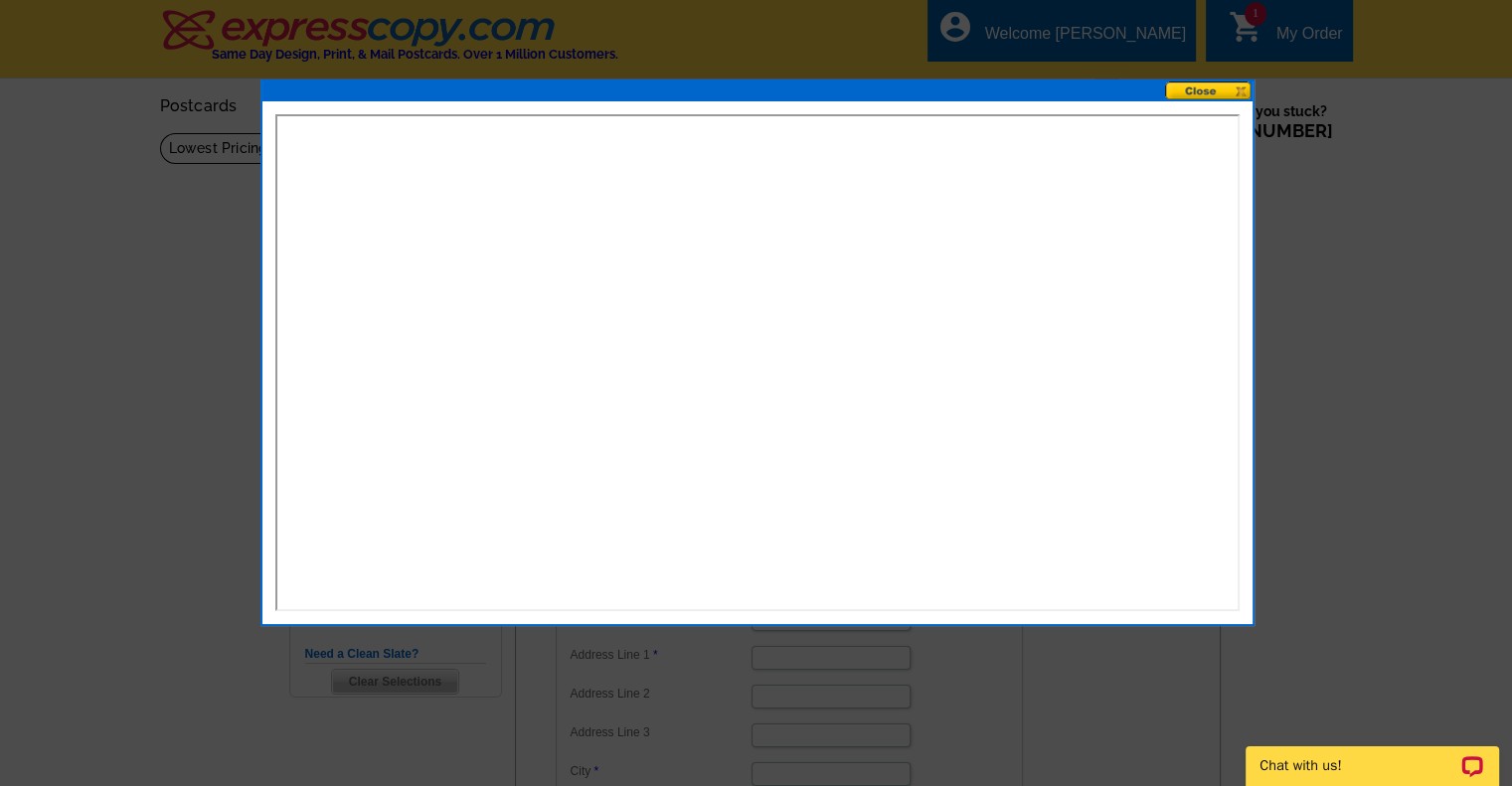 click at bounding box center [1209, 90] 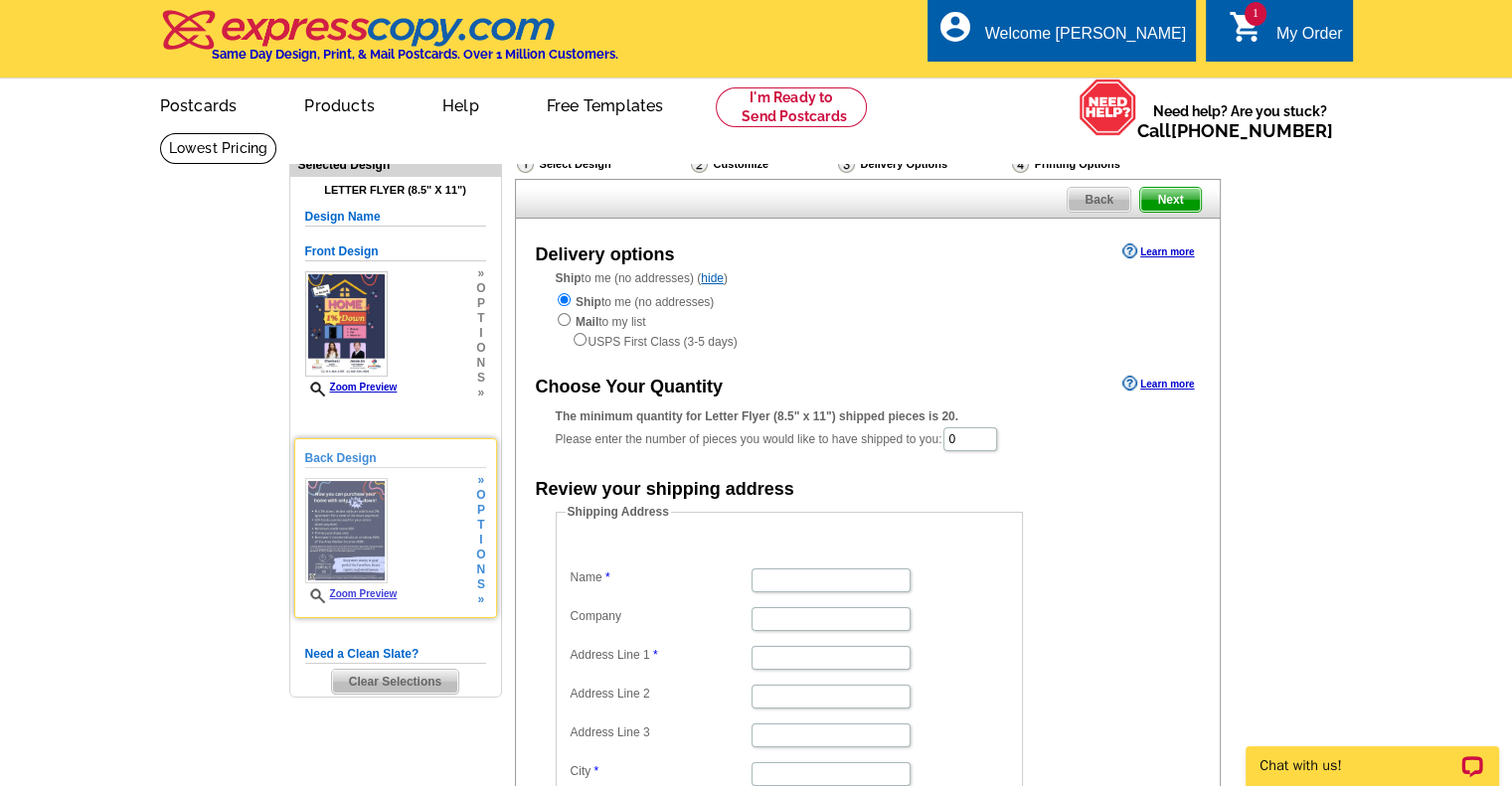 click on "Zoom Preview" at bounding box center (351, 593) 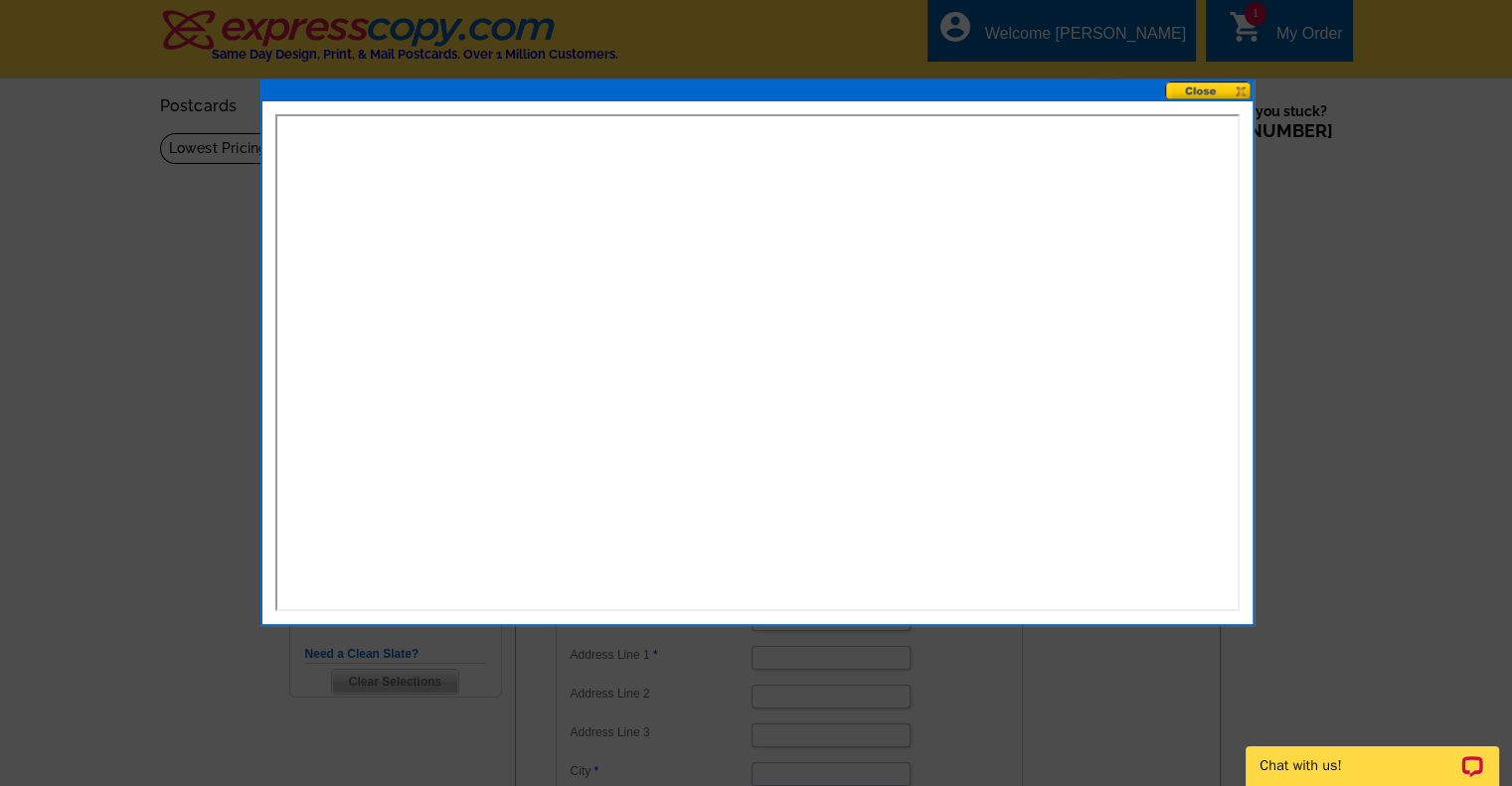 click at bounding box center (1209, 90) 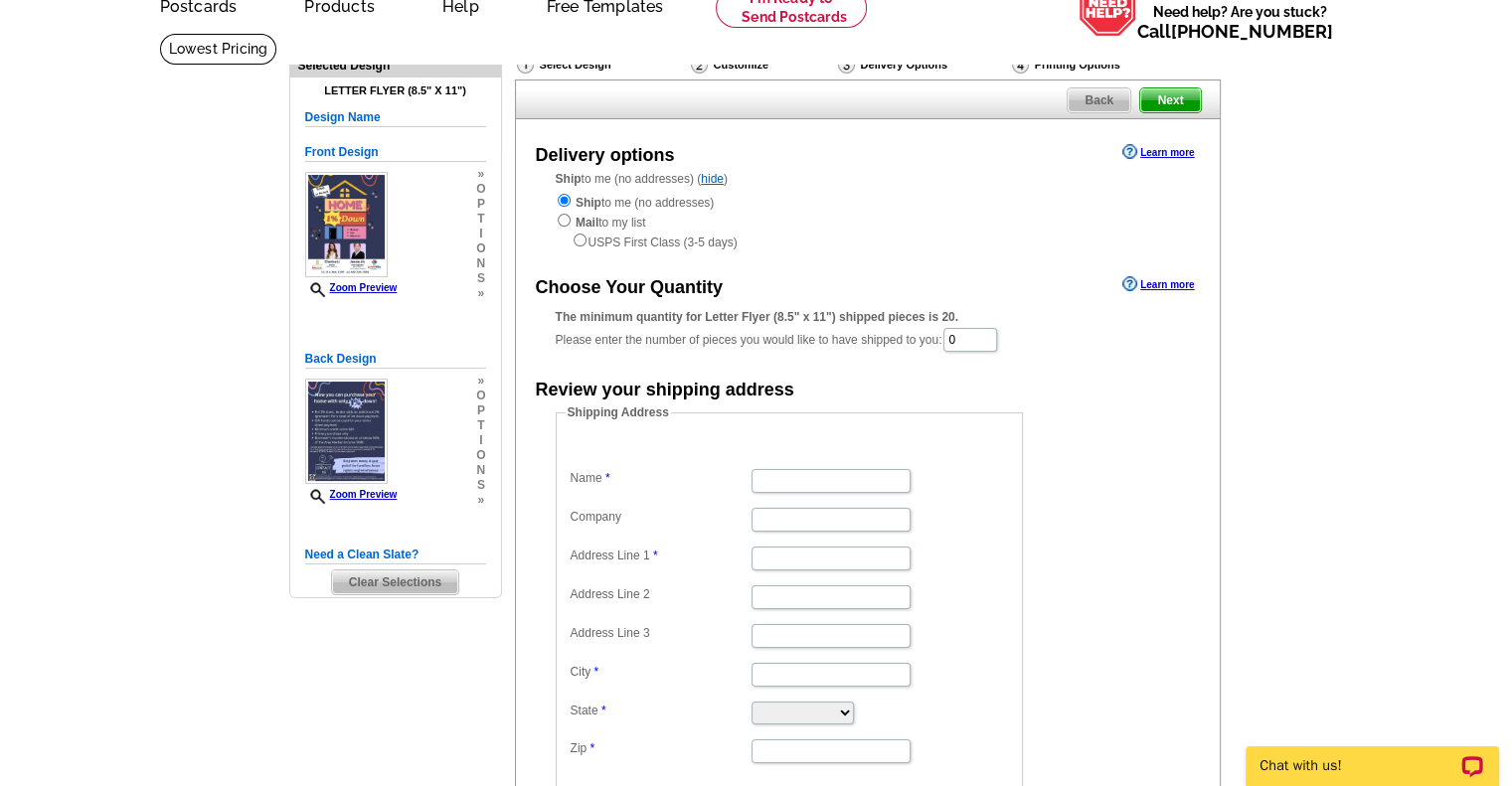 scroll, scrollTop: 199, scrollLeft: 0, axis: vertical 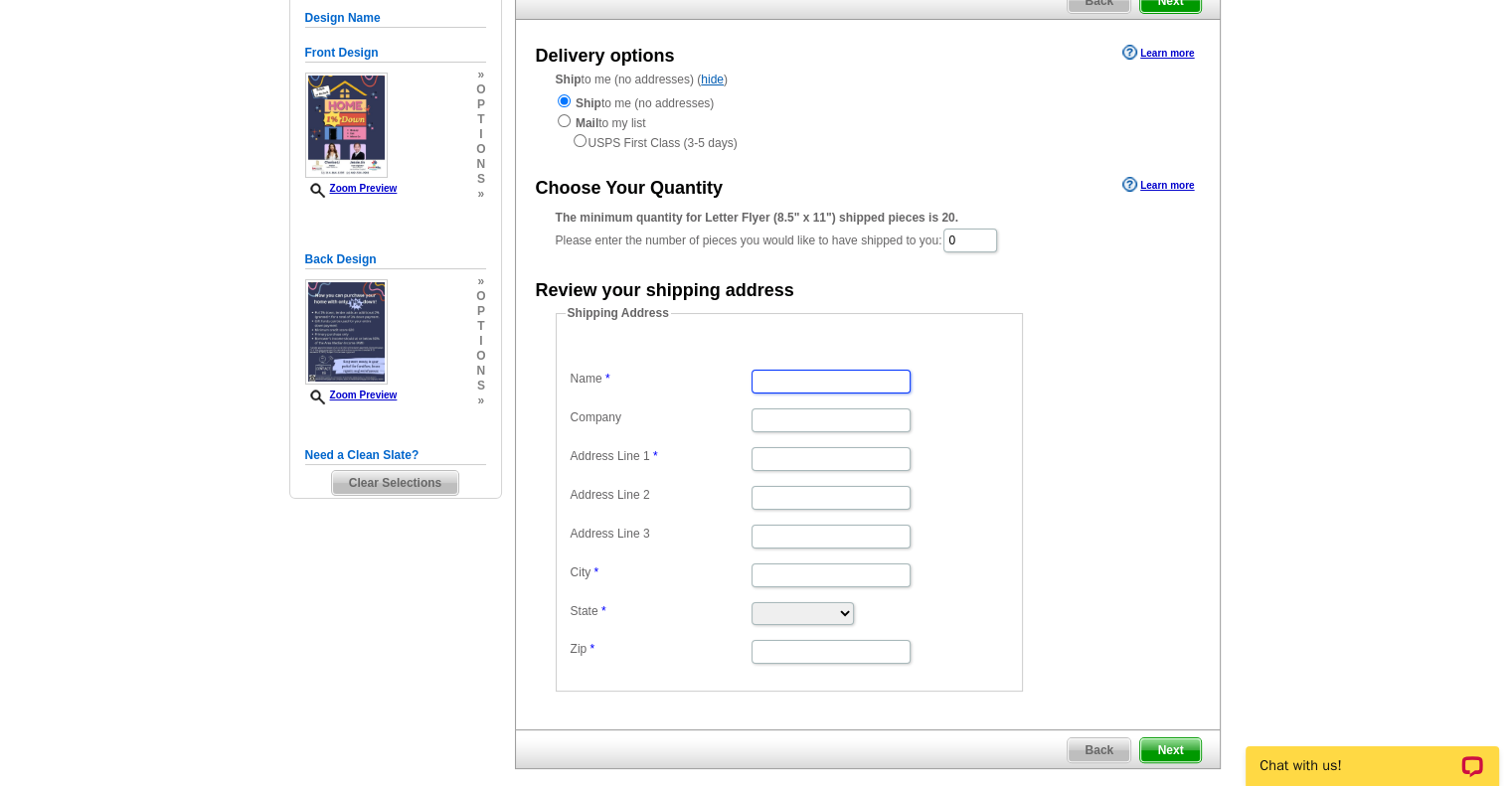 click on "Name" at bounding box center [831, 382] 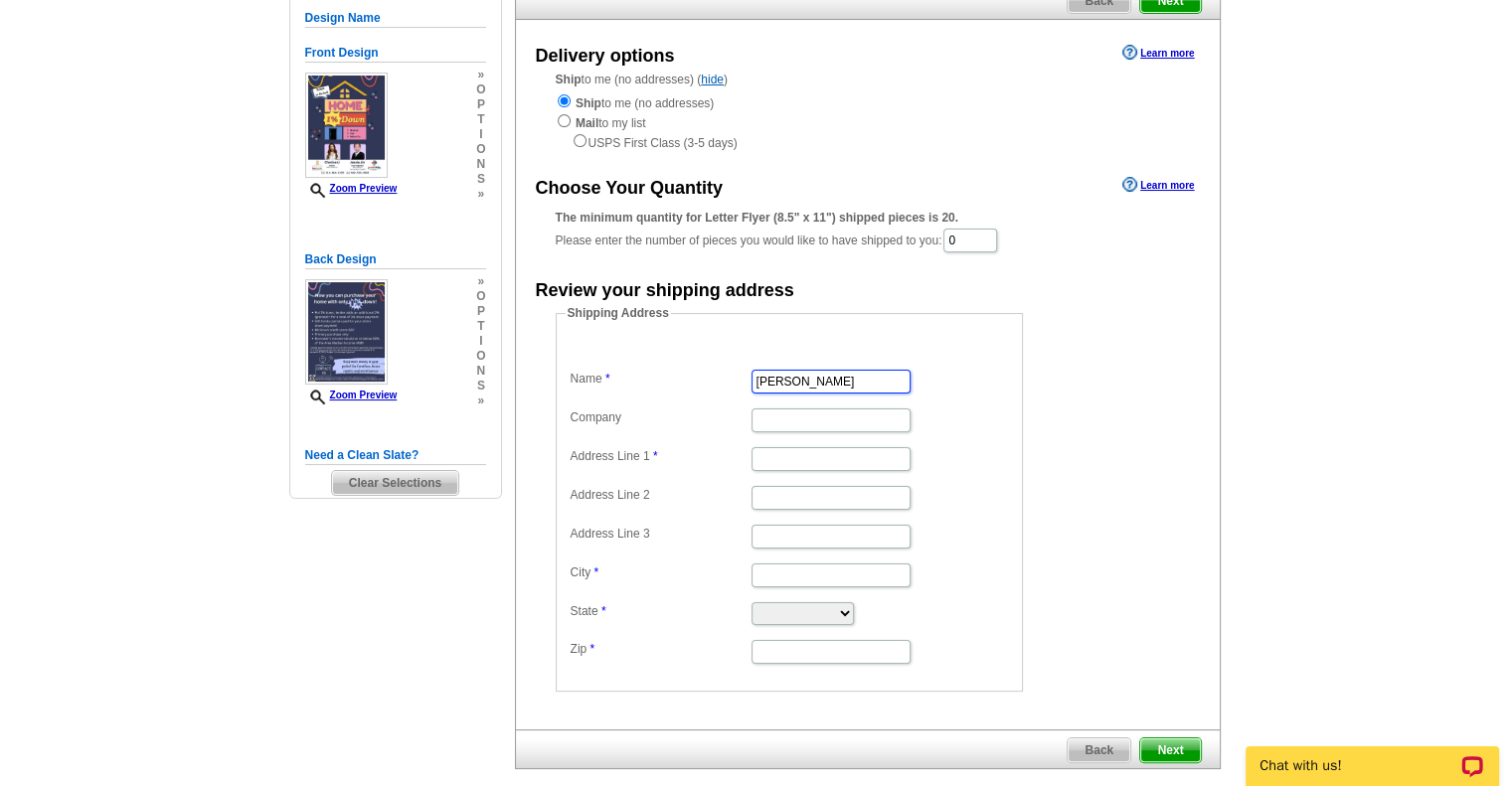type on "[PERSON_NAME]" 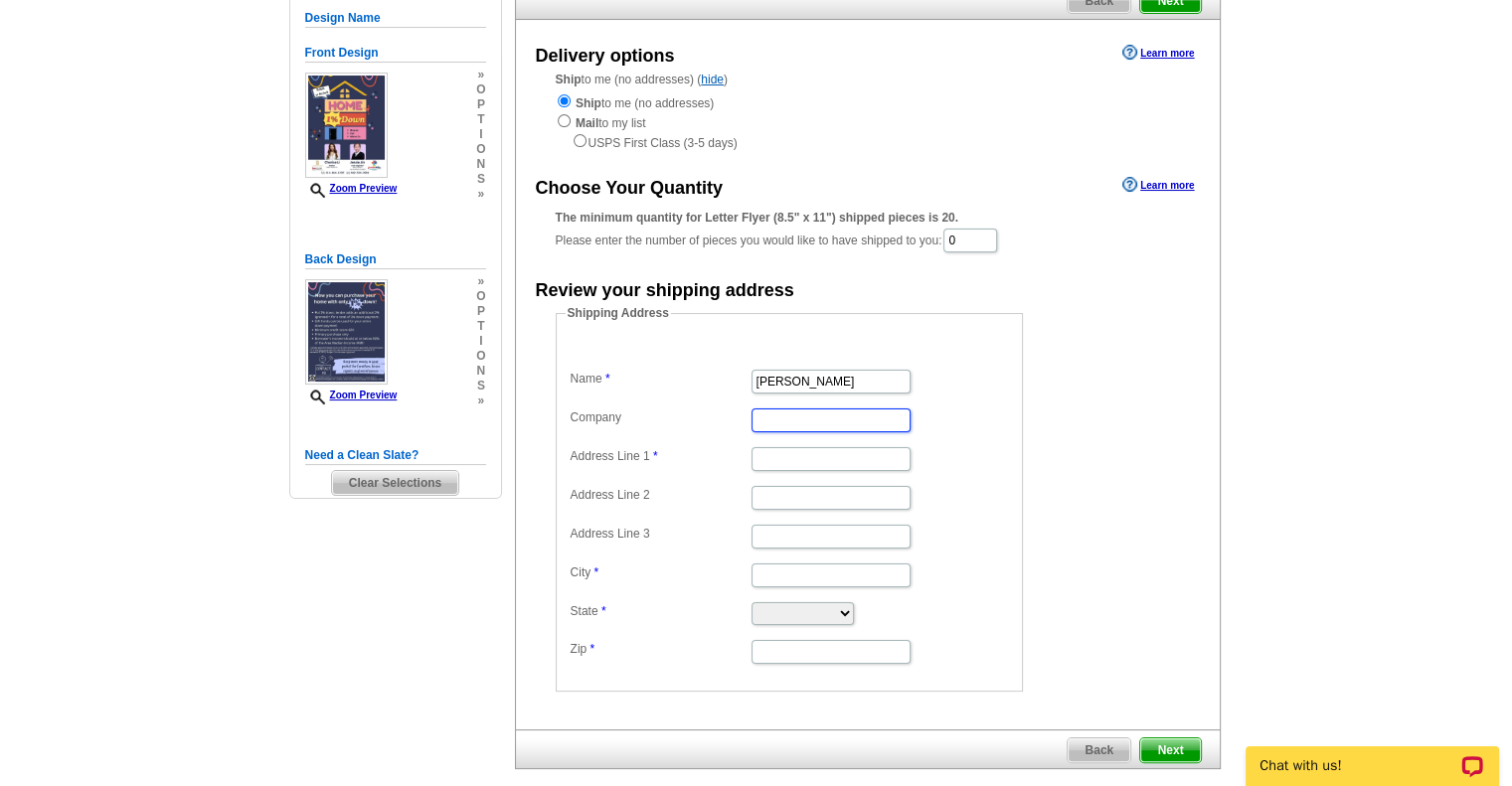 scroll, scrollTop: 0, scrollLeft: 0, axis: both 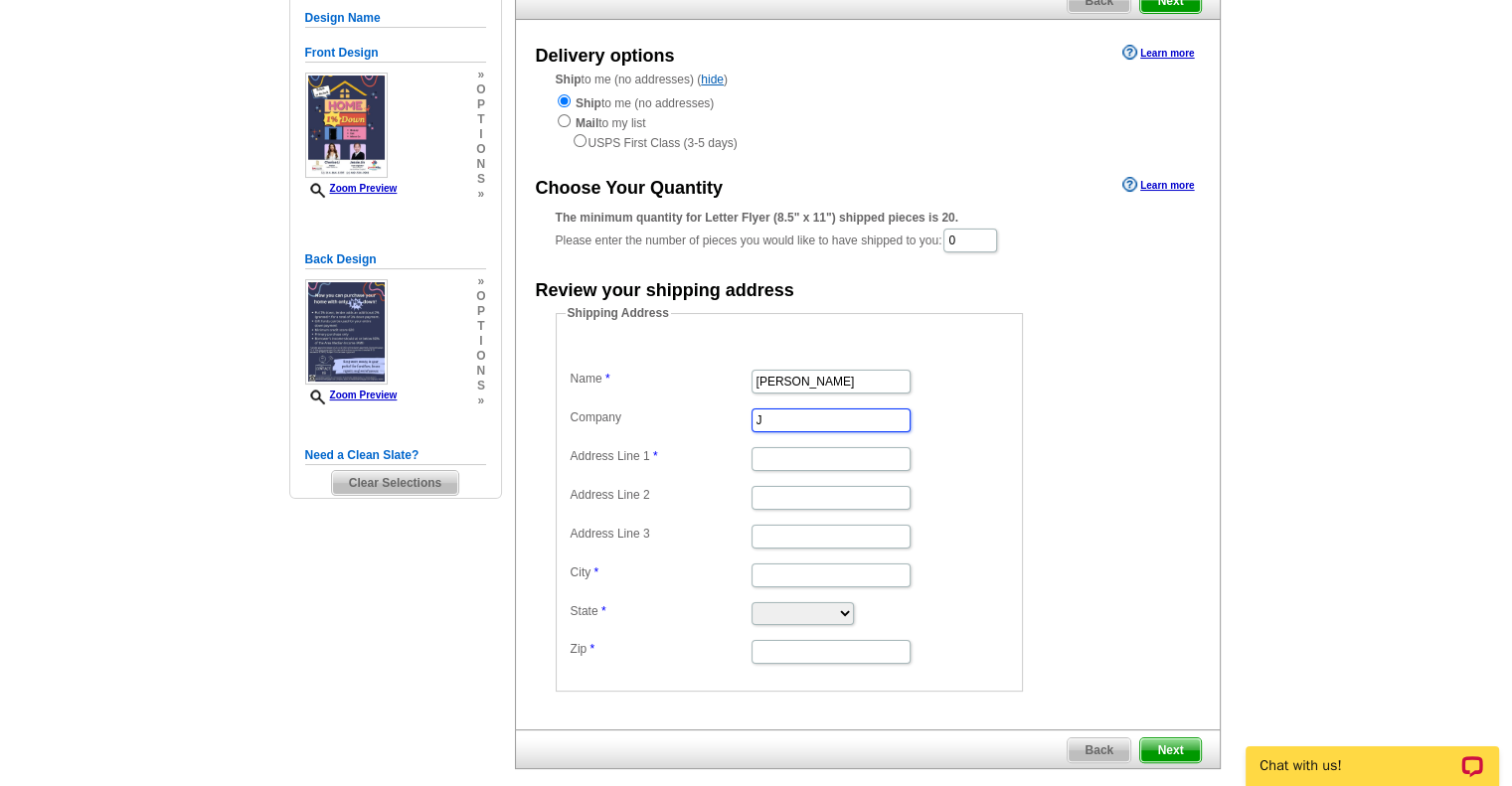 type 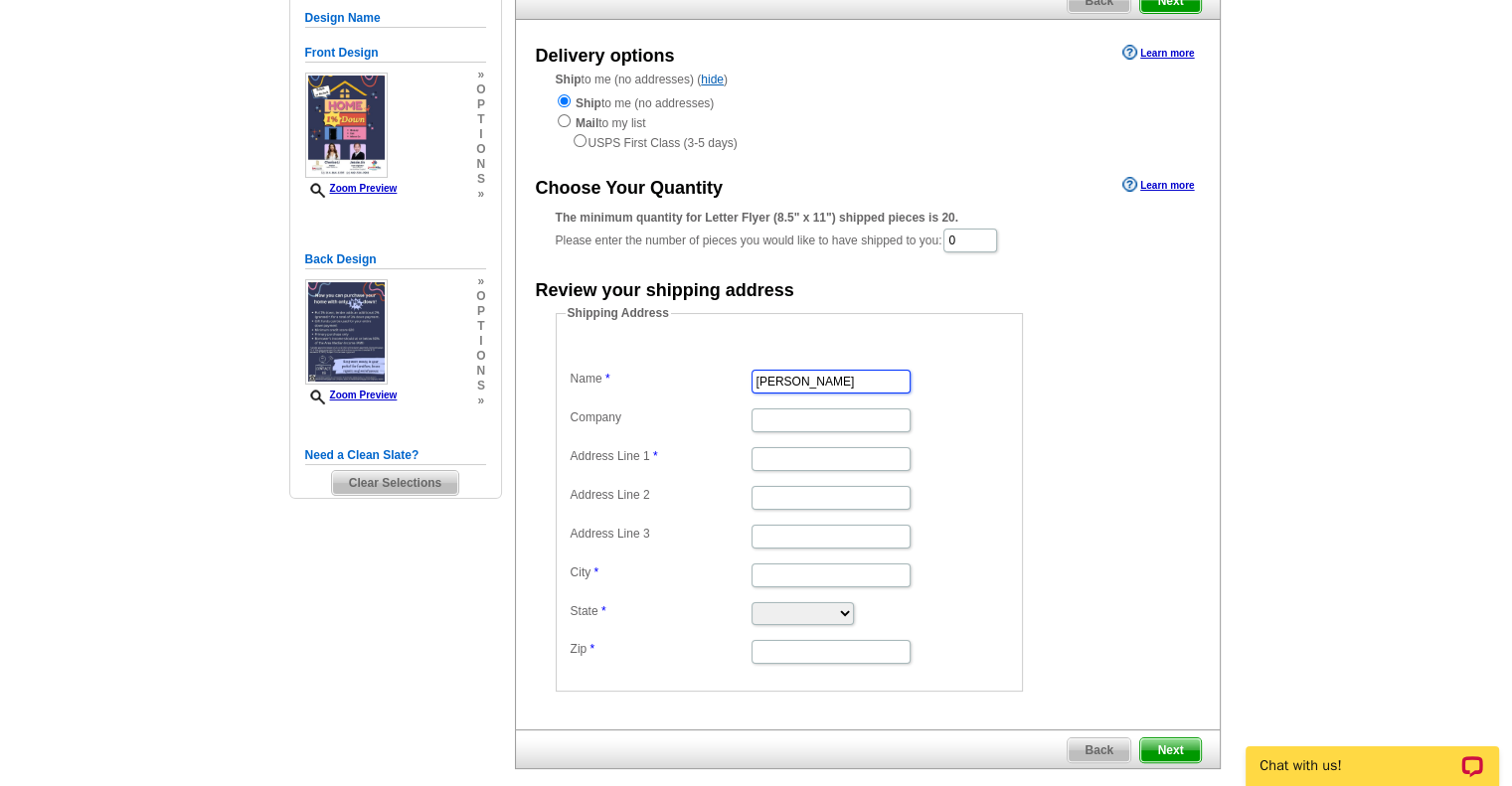 type on "[PERSON_NAME]" 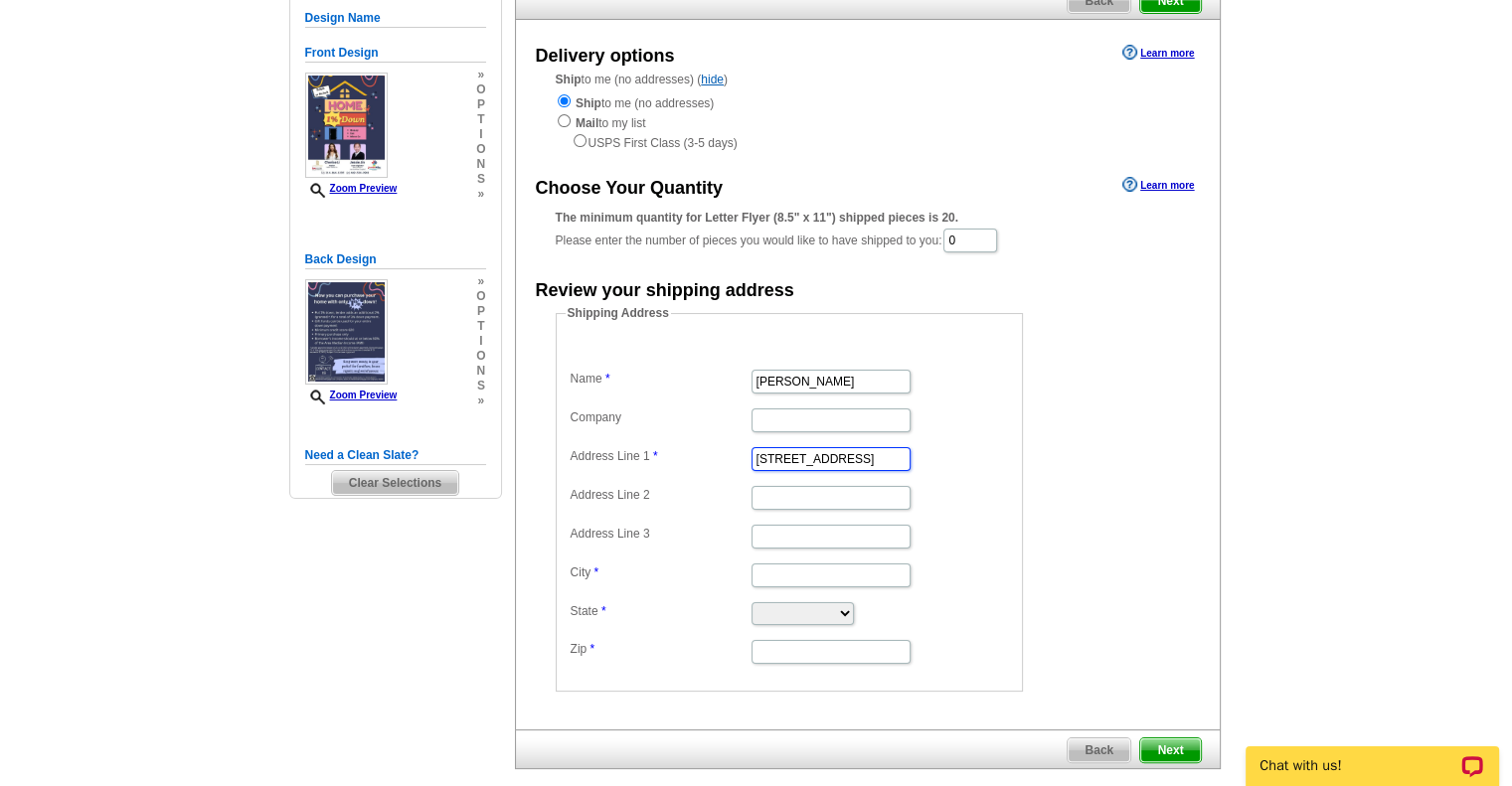 type on "[STREET_ADDRESS]" 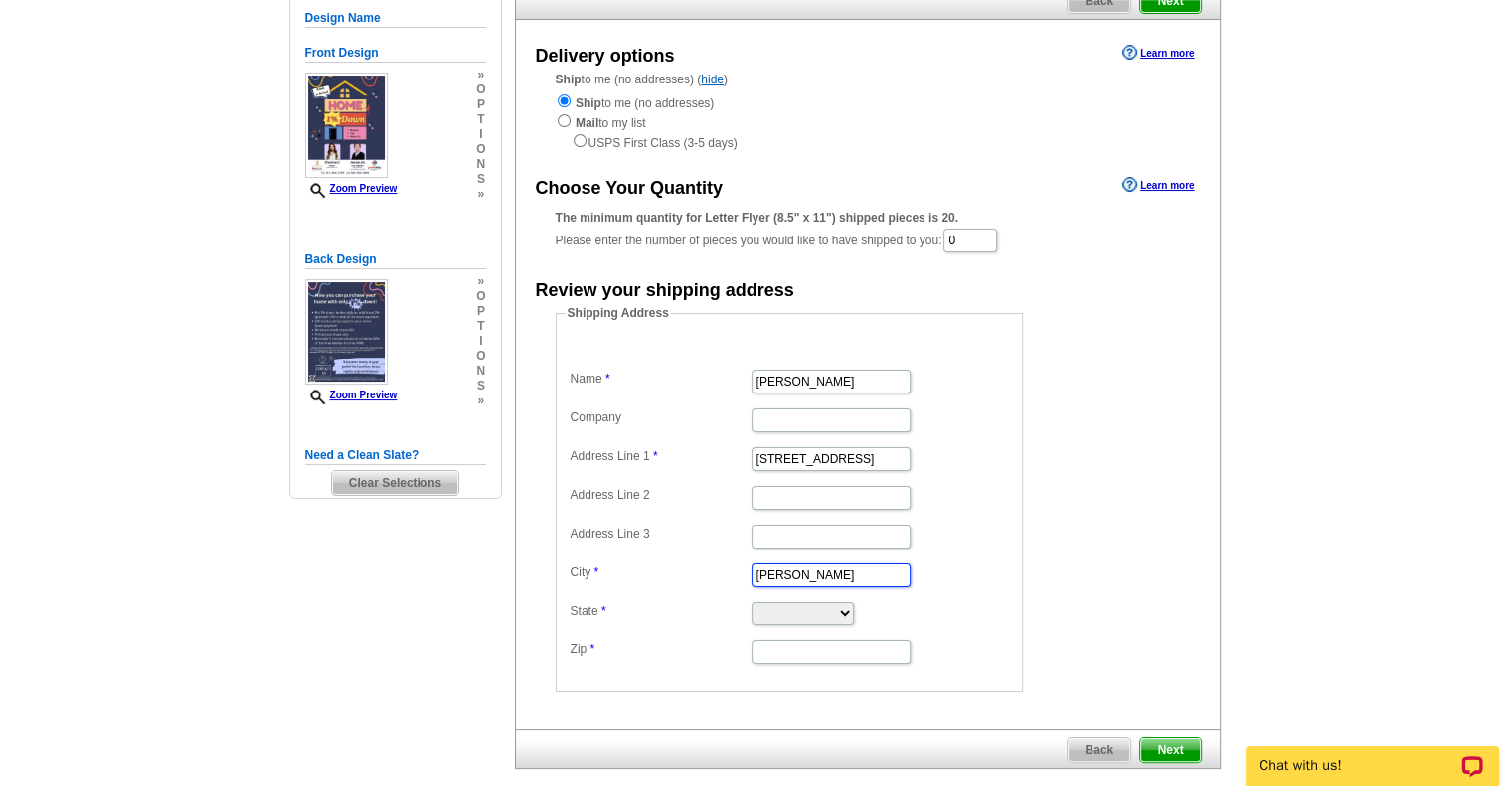 type on "[PERSON_NAME]" 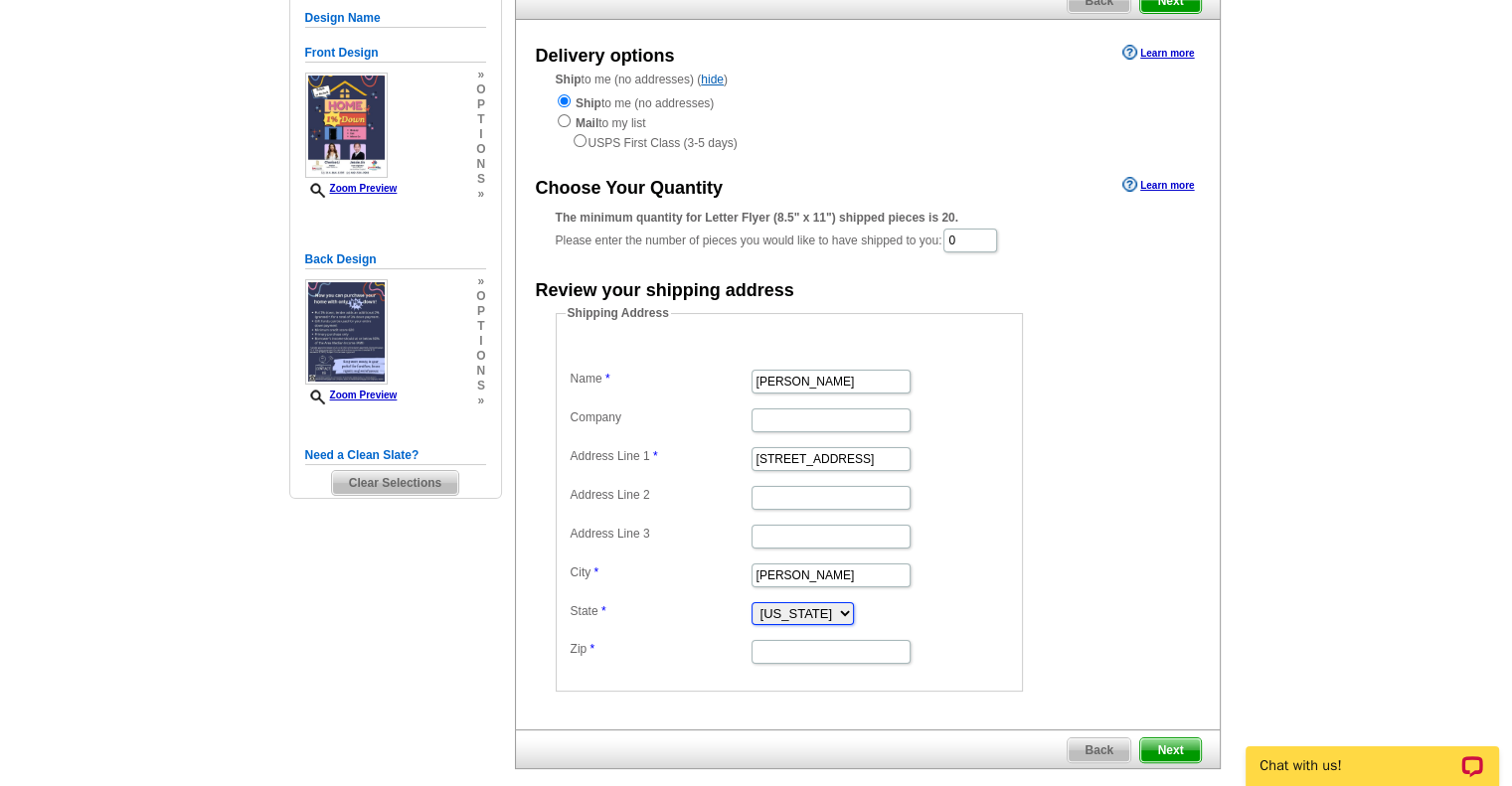 select on "TX" 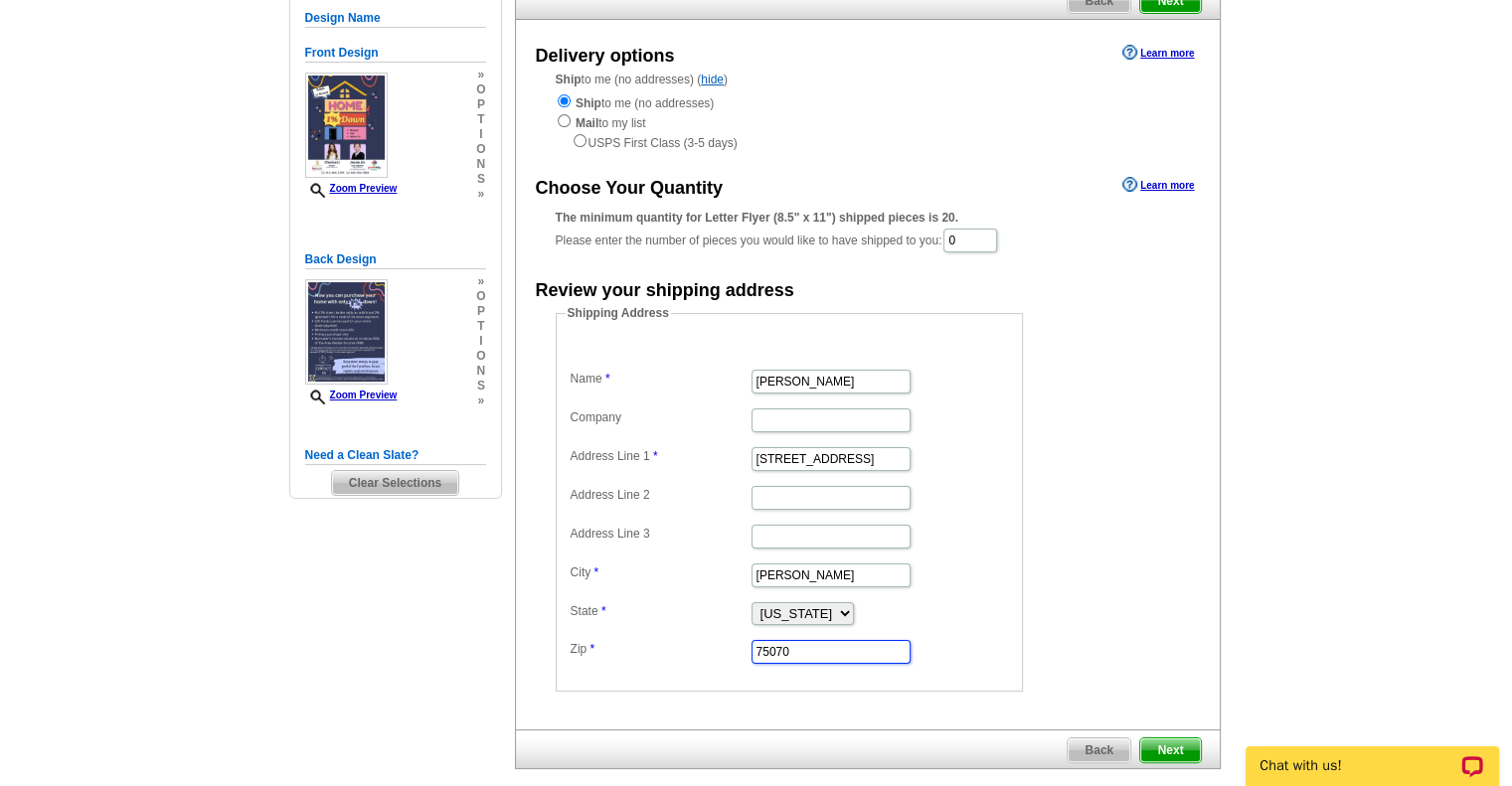 type on "75070" 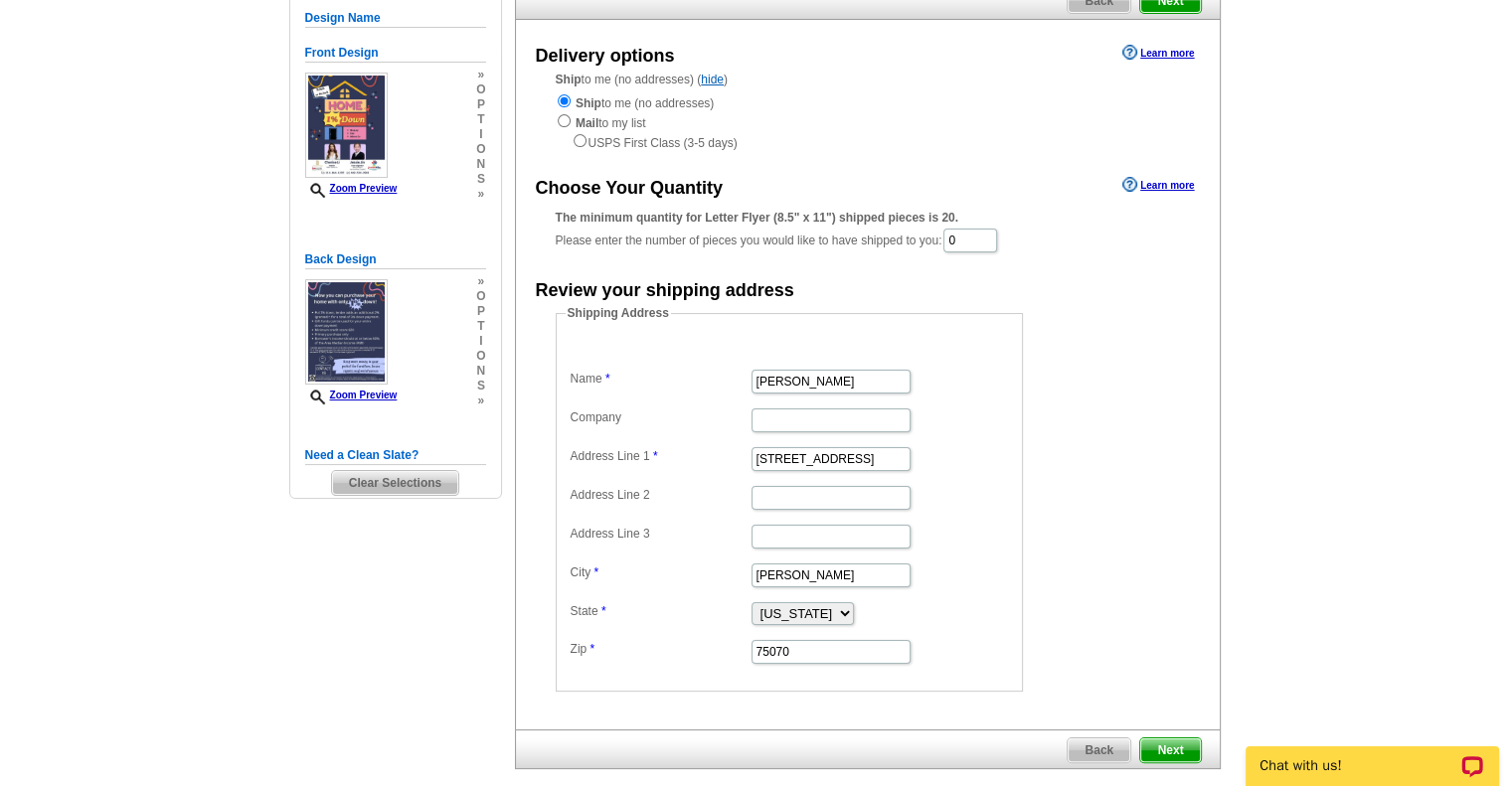scroll, scrollTop: 99, scrollLeft: 0, axis: vertical 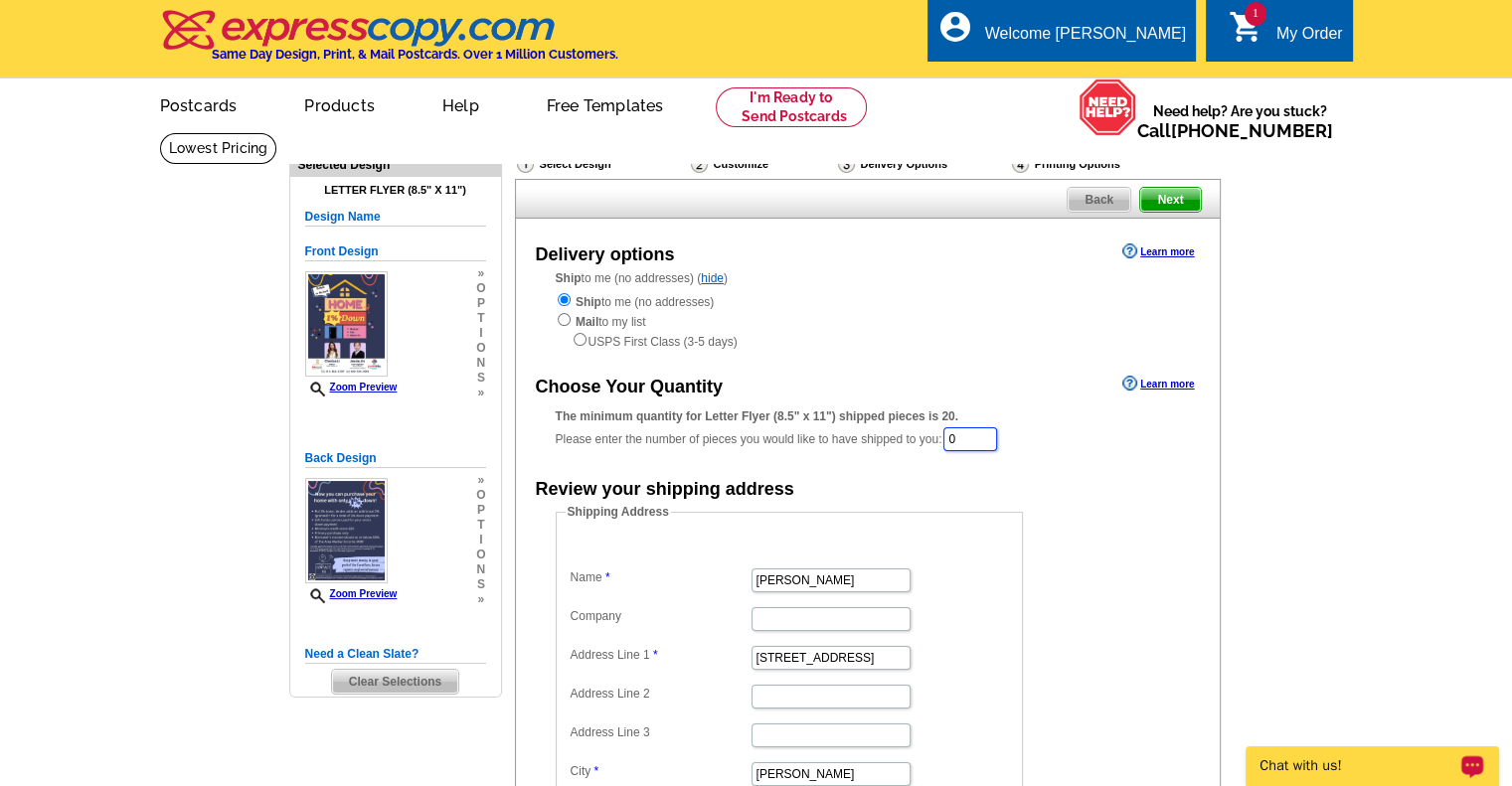 drag, startPoint x: 971, startPoint y: 443, endPoint x: 911, endPoint y: 444, distance: 60.008333 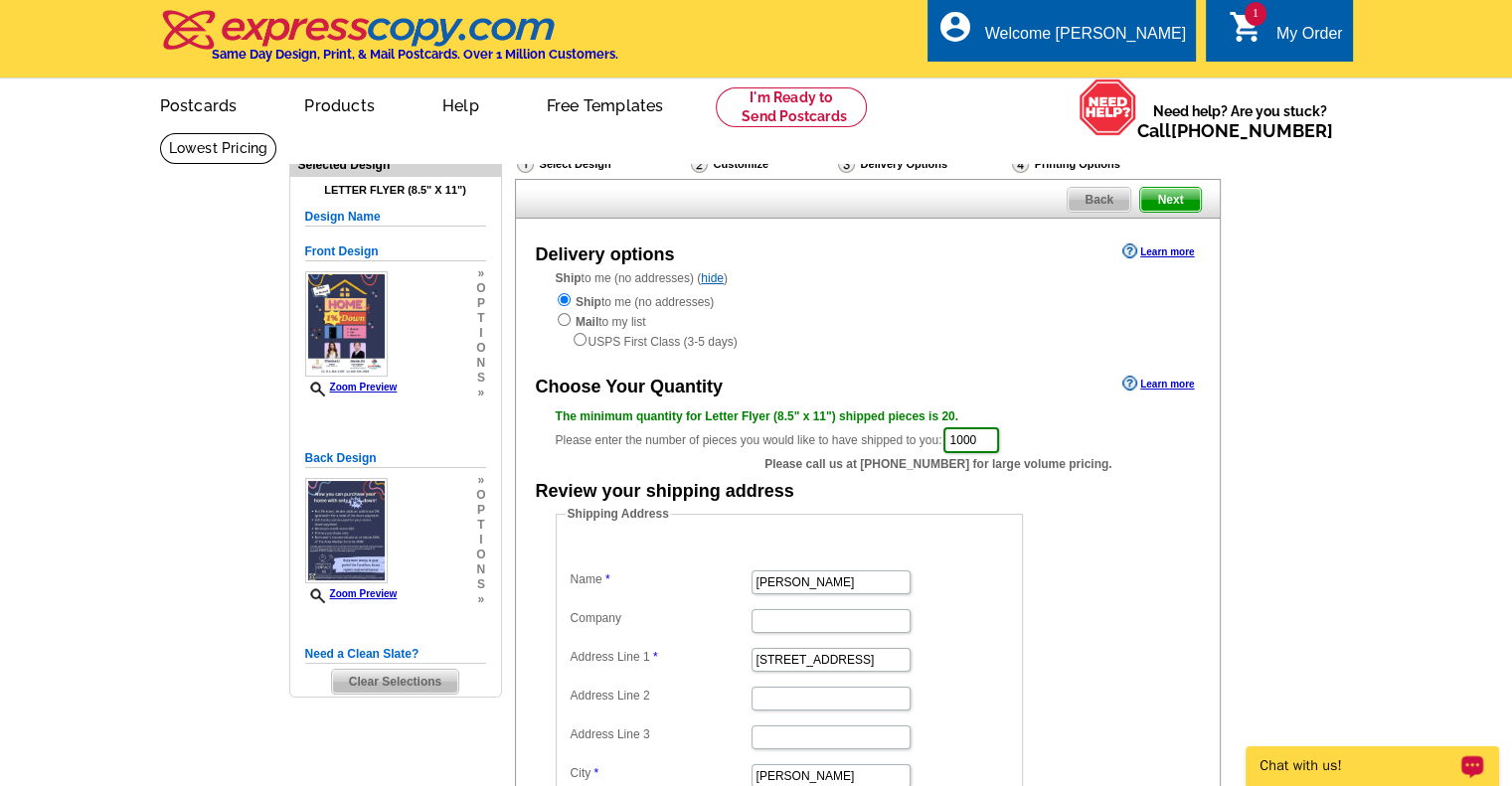 click on "Need Help? call 800-260-5887,  chat  with support, or have our designers make something custom just for you!
Got it, no need for the selection guide next time.
Show Results
Selected Design
Letter Flyer (8.5" x 11")
Design Name
Front Design
Zoom Preview
»
o
p
t
i
o
n
s
»
» o p" at bounding box center (756, 602) 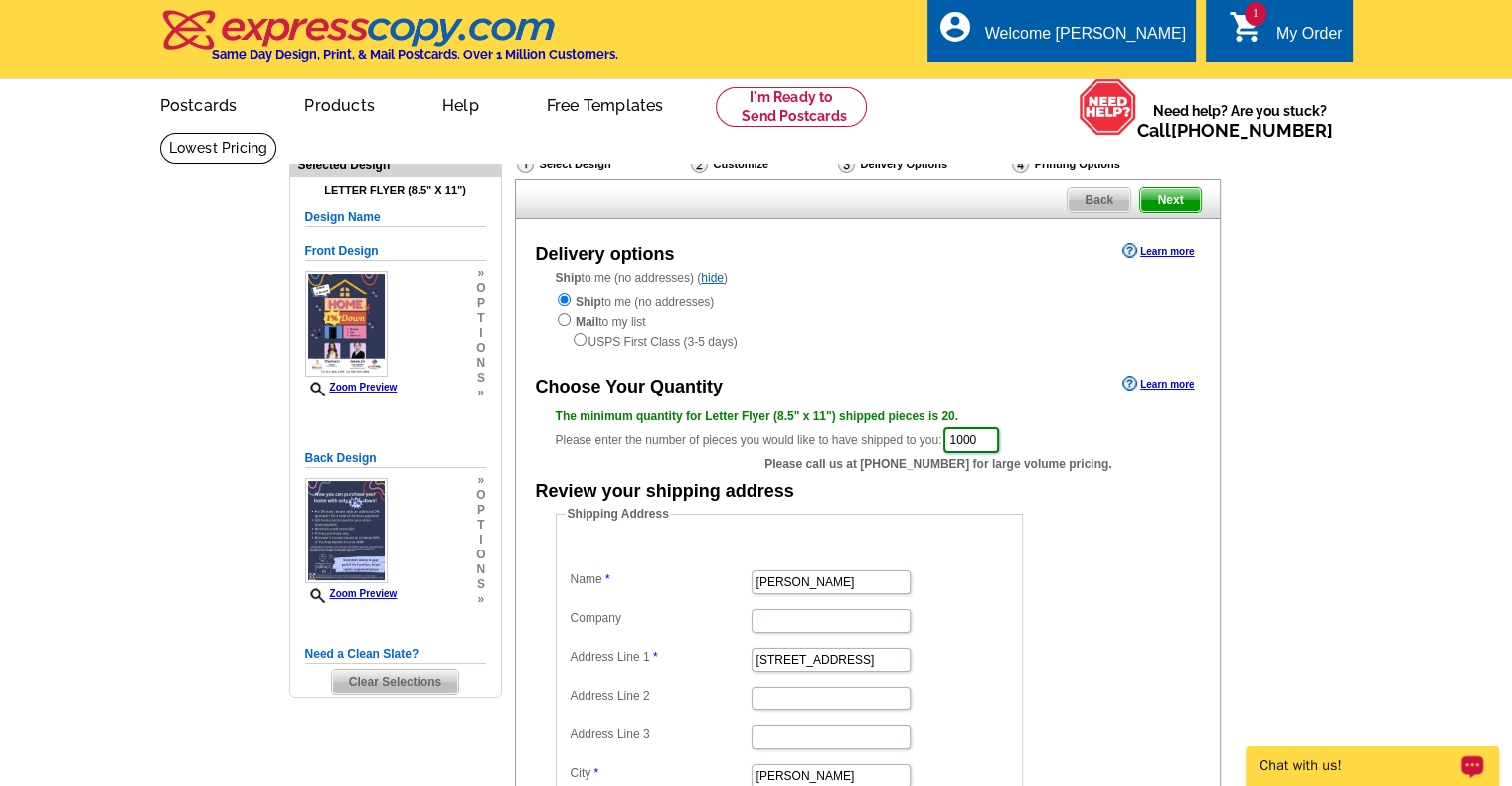 drag, startPoint x: 1002, startPoint y: 447, endPoint x: 955, endPoint y: 440, distance: 47.518417 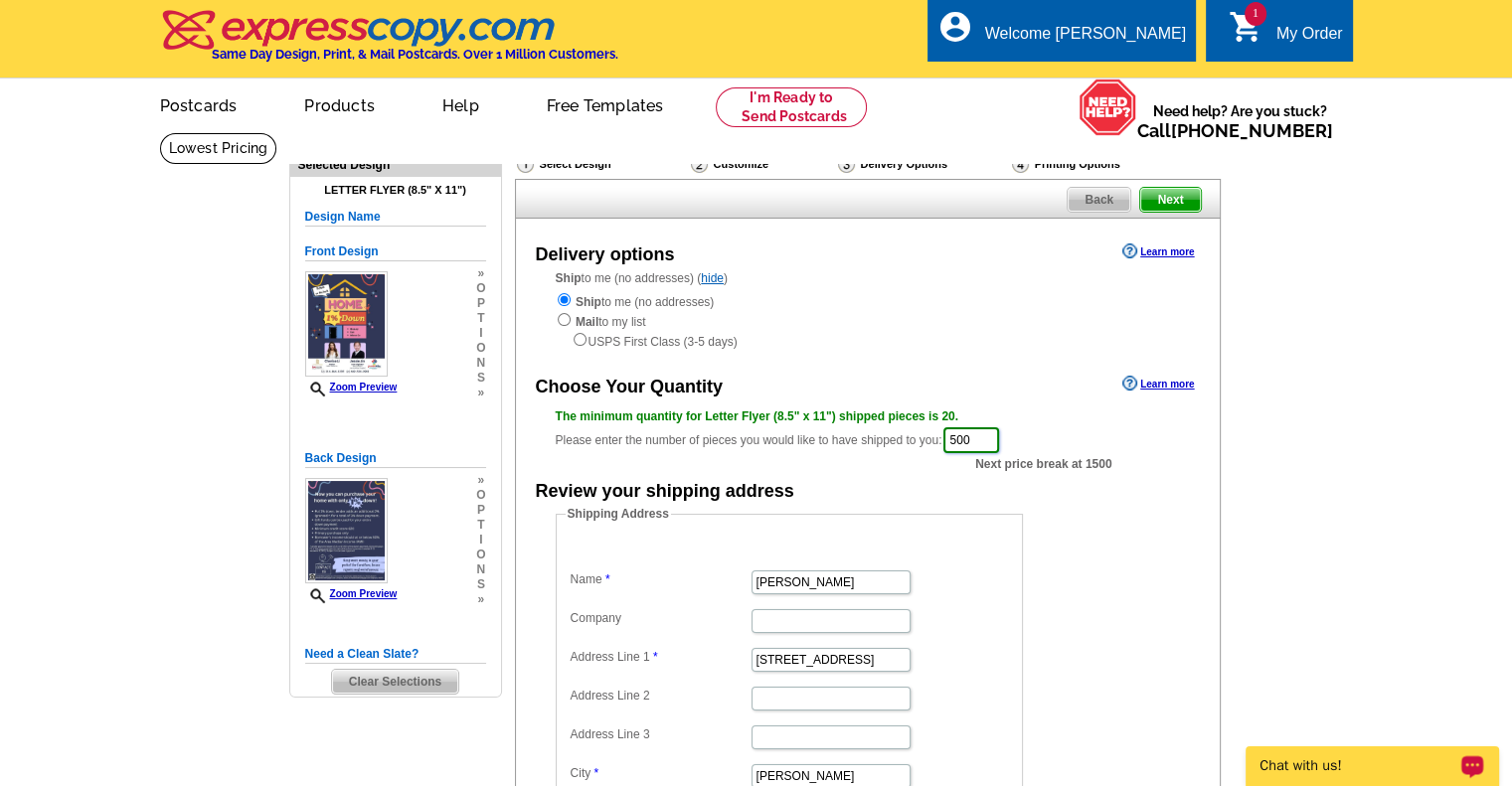 type on "500" 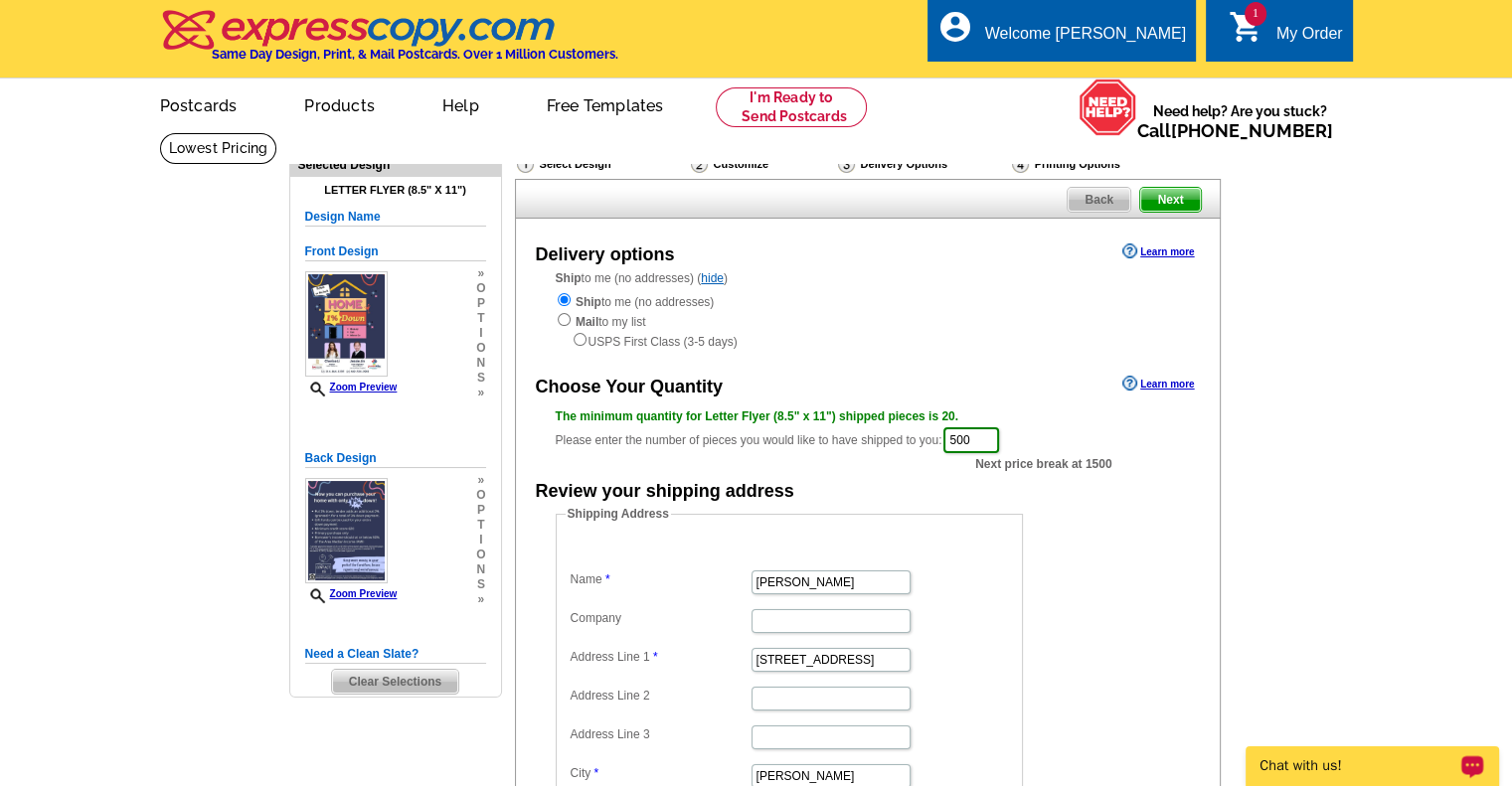 click on "Need Help? call 800-260-5887,  chat  with support, or have our designers make something custom just for you!
Got it, no need for the selection guide next time.
Show Results
Selected Design
Letter Flyer (8.5" x 11")
Design Name
Front Design
Zoom Preview
»
o
p
t
i
o
n
s
»
» o p" at bounding box center (756, 602) 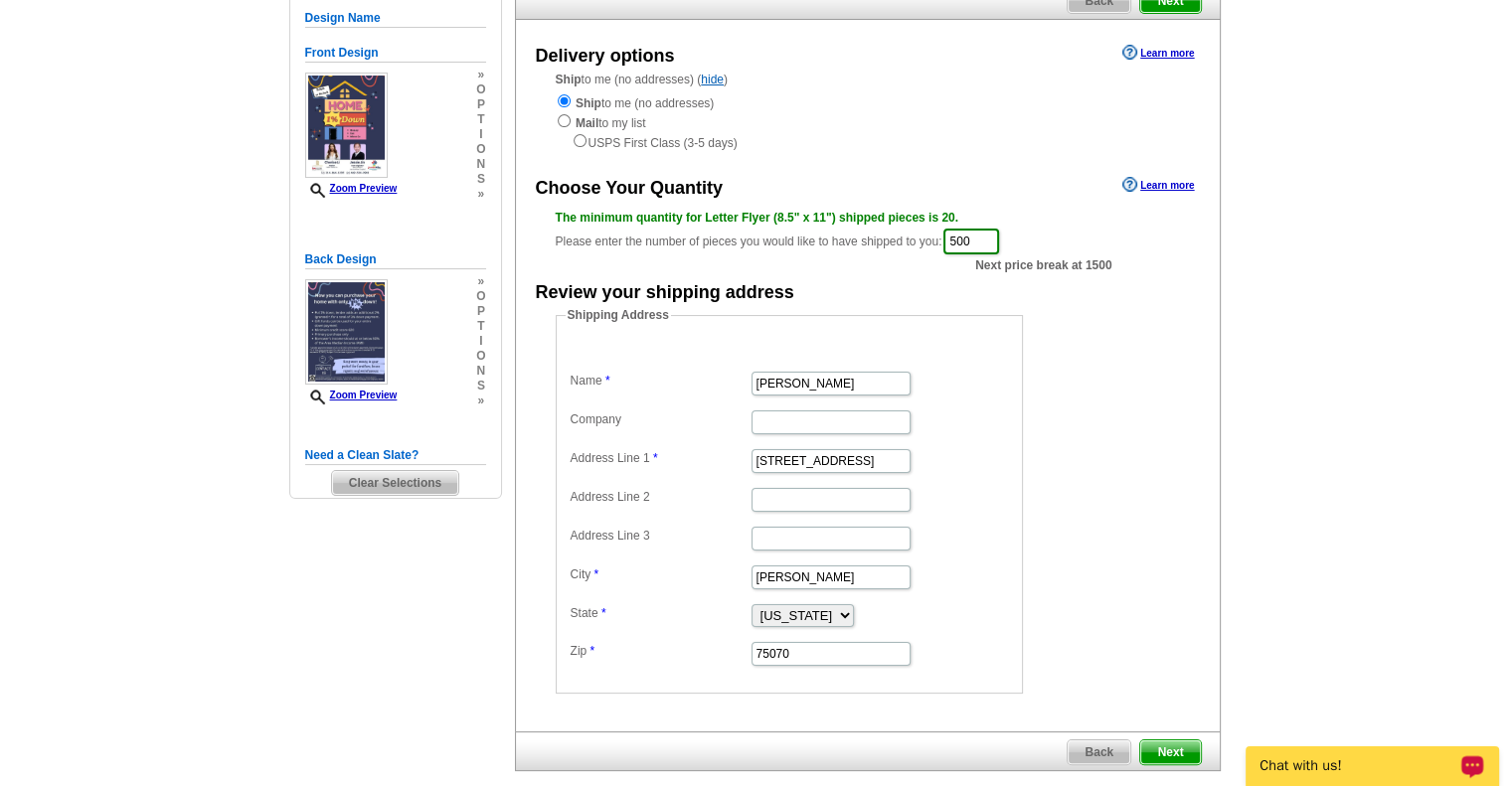 scroll, scrollTop: 298, scrollLeft: 0, axis: vertical 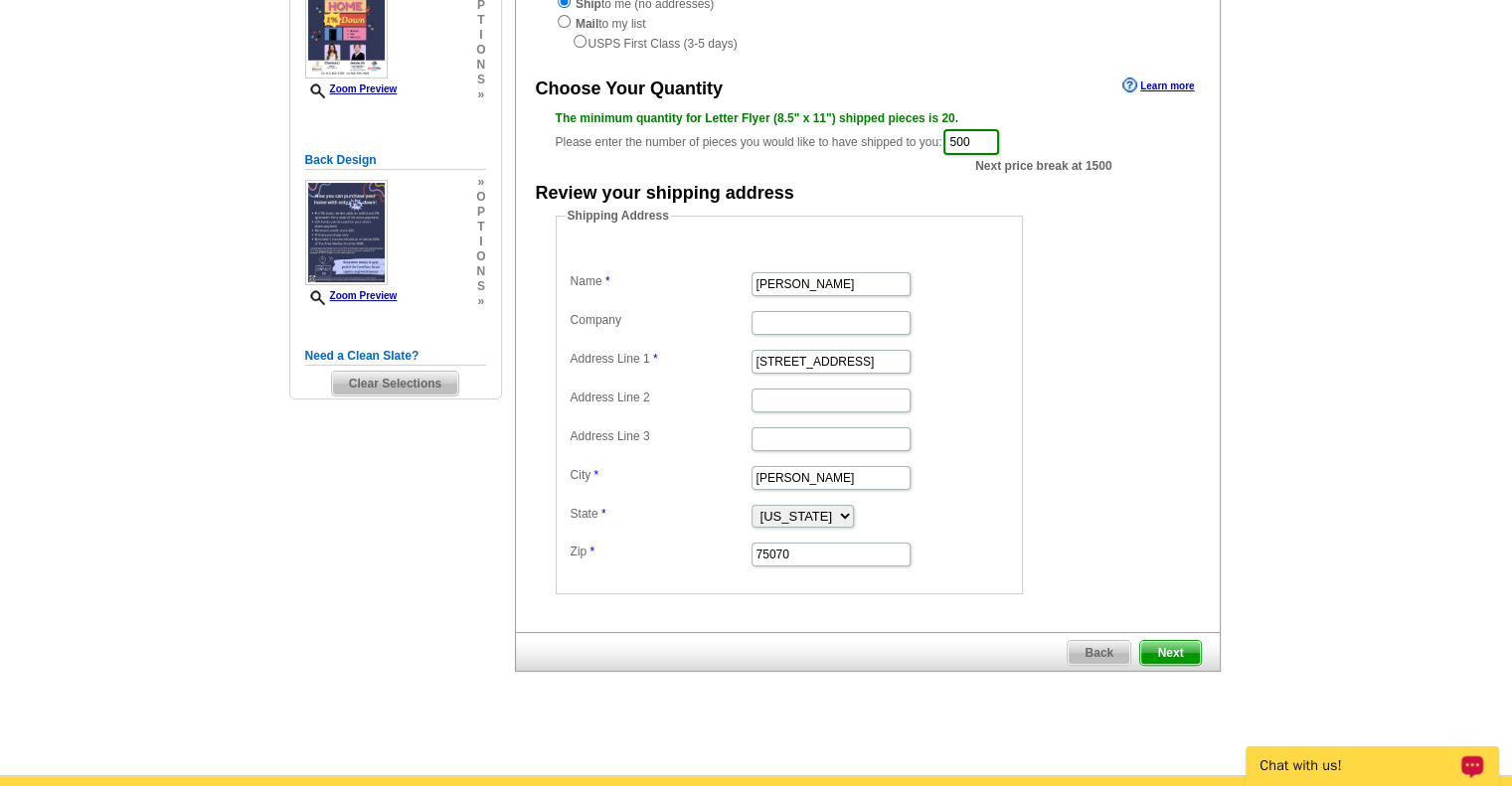click on "Next" at bounding box center [1170, 653] 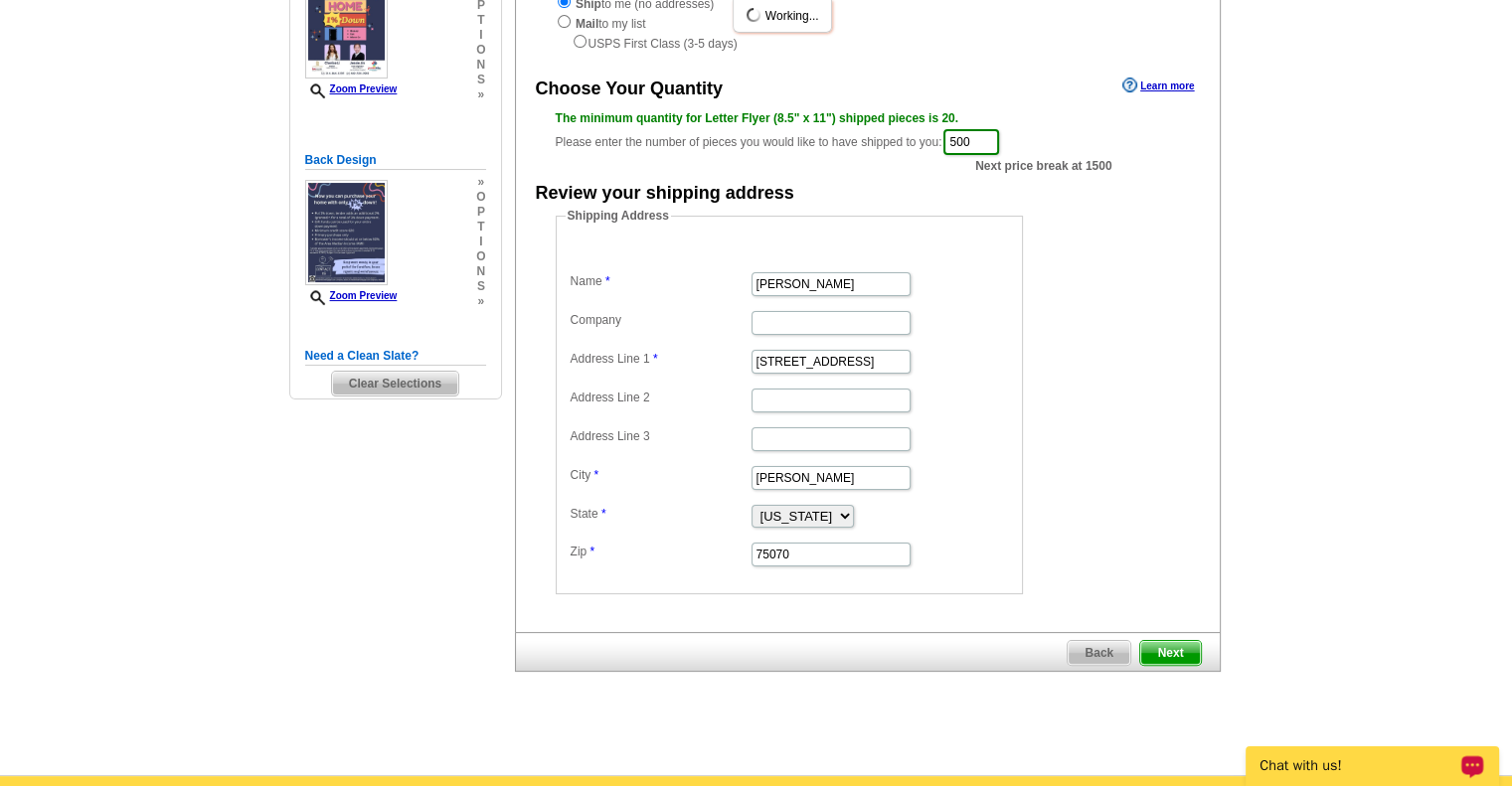 scroll, scrollTop: 199, scrollLeft: 0, axis: vertical 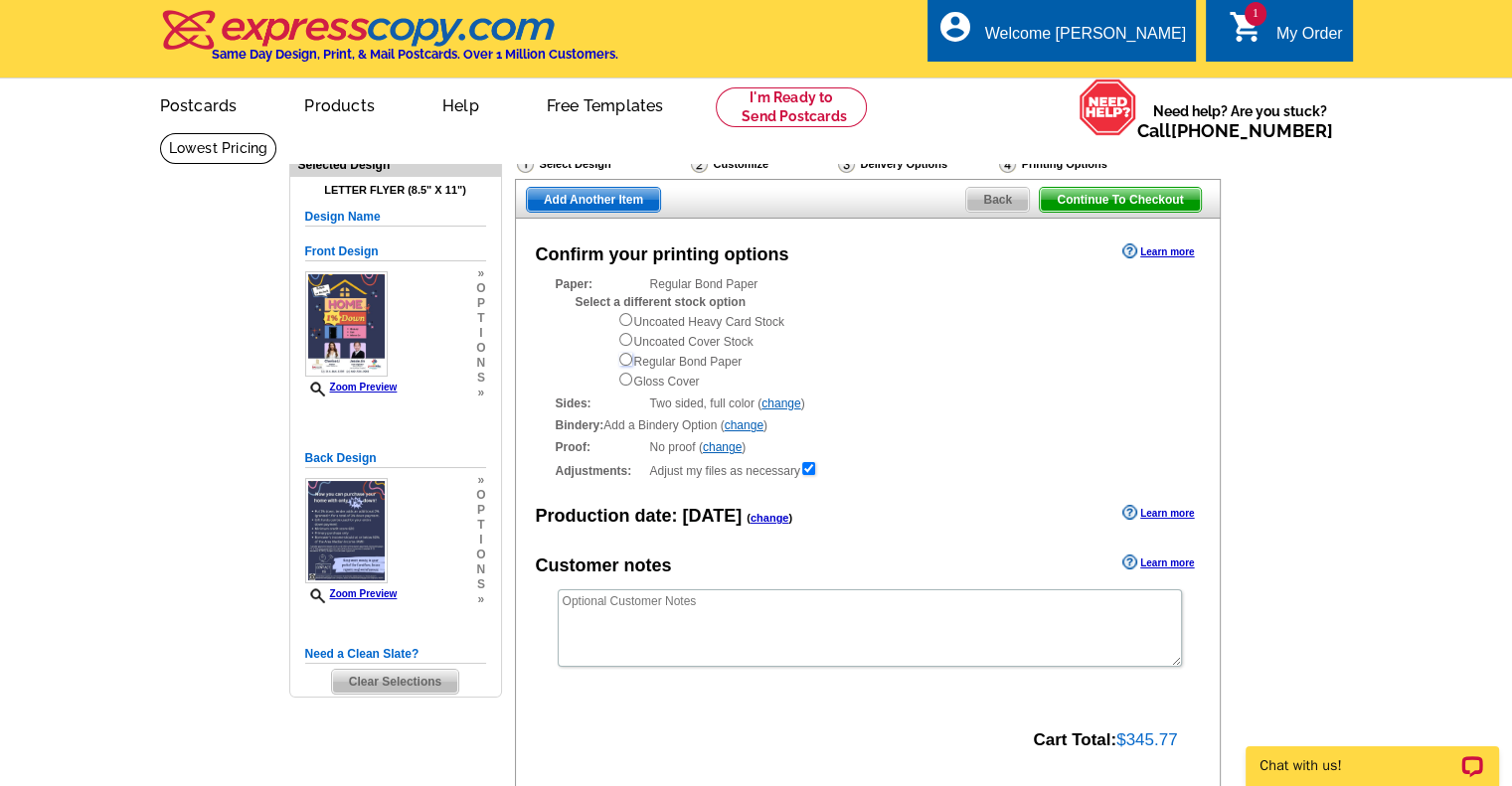click at bounding box center [625, 359] 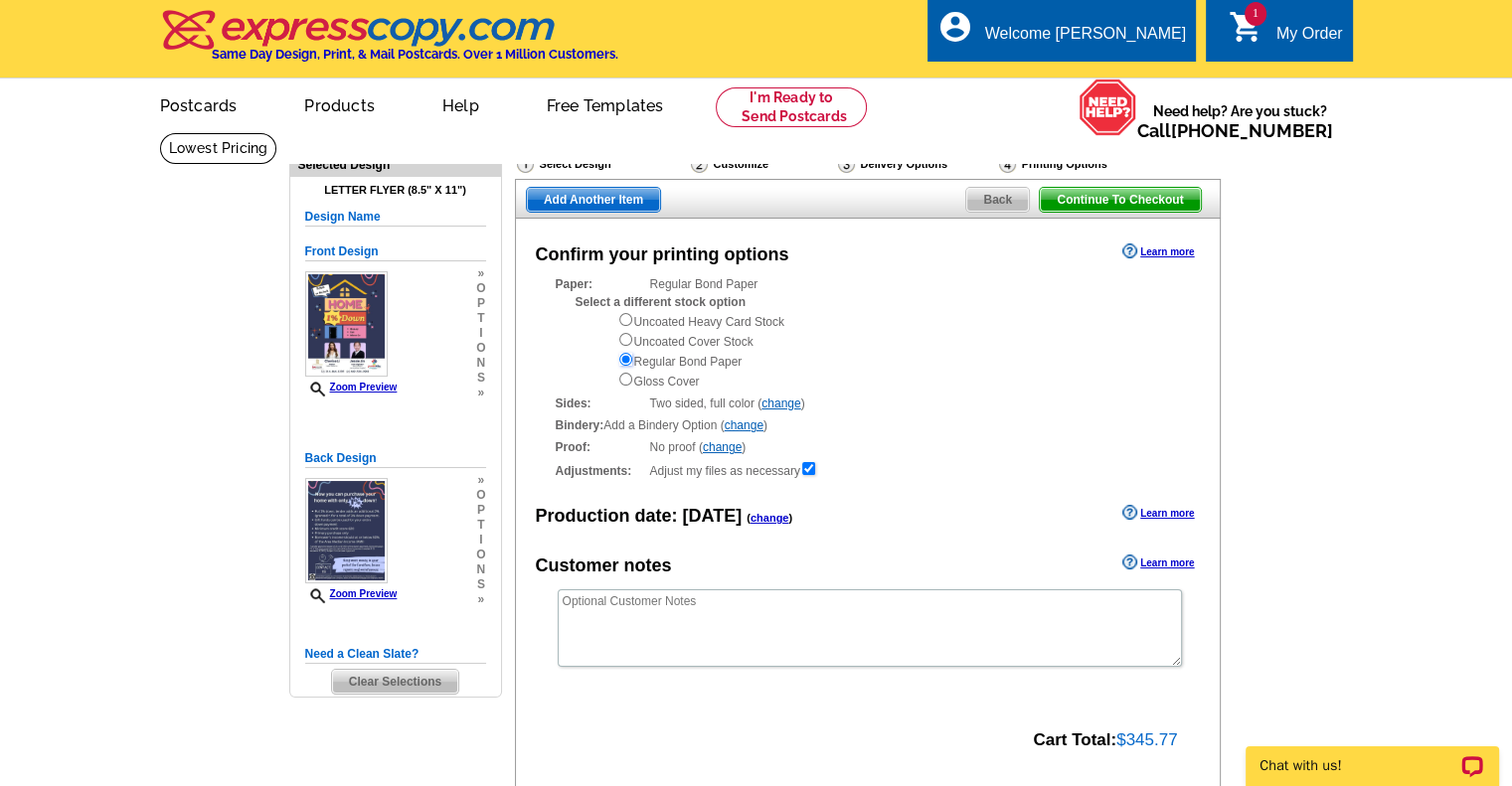scroll, scrollTop: 0, scrollLeft: 0, axis: both 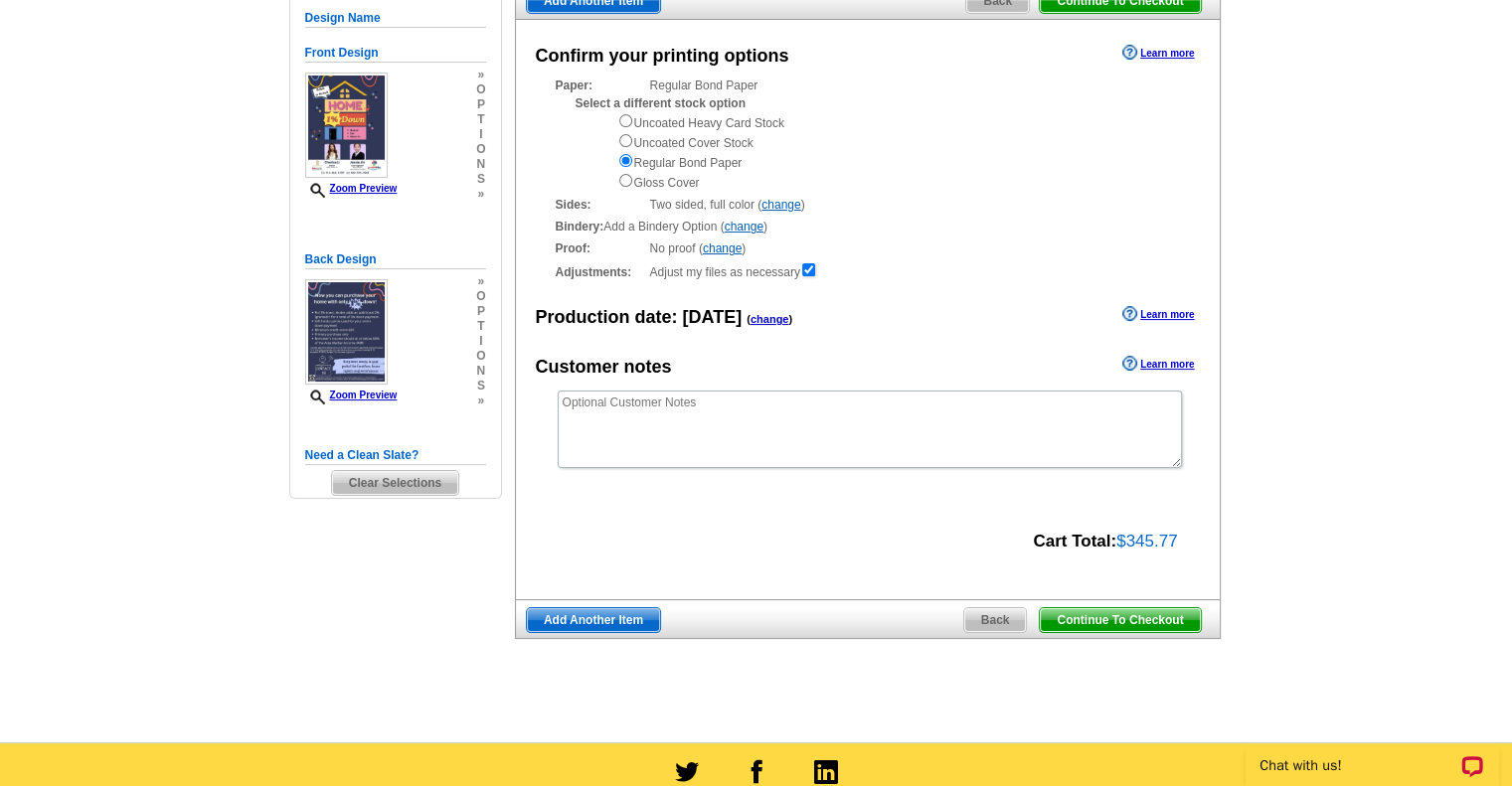 click on "Back" at bounding box center [995, 620] 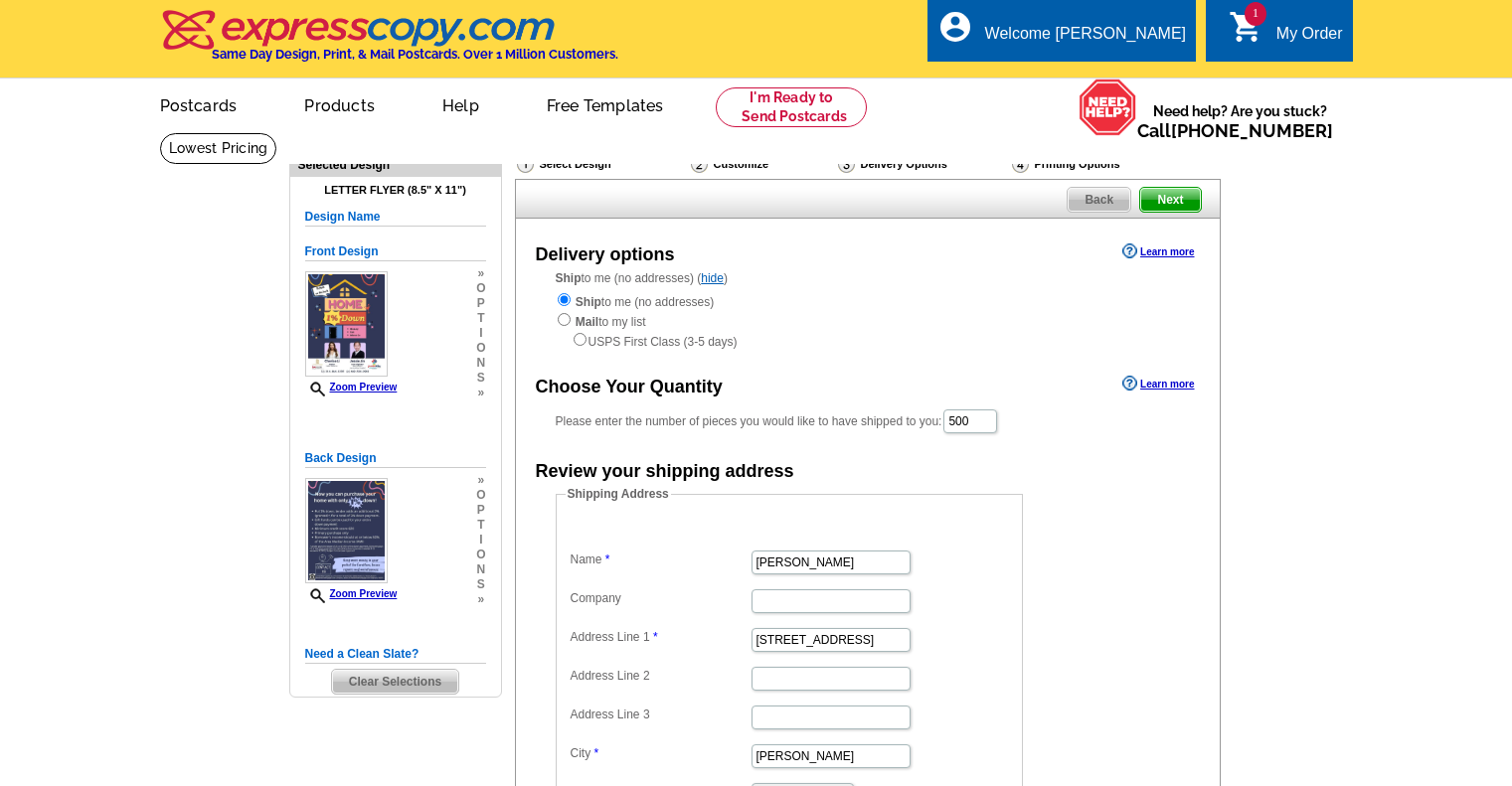 scroll, scrollTop: 0, scrollLeft: 0, axis: both 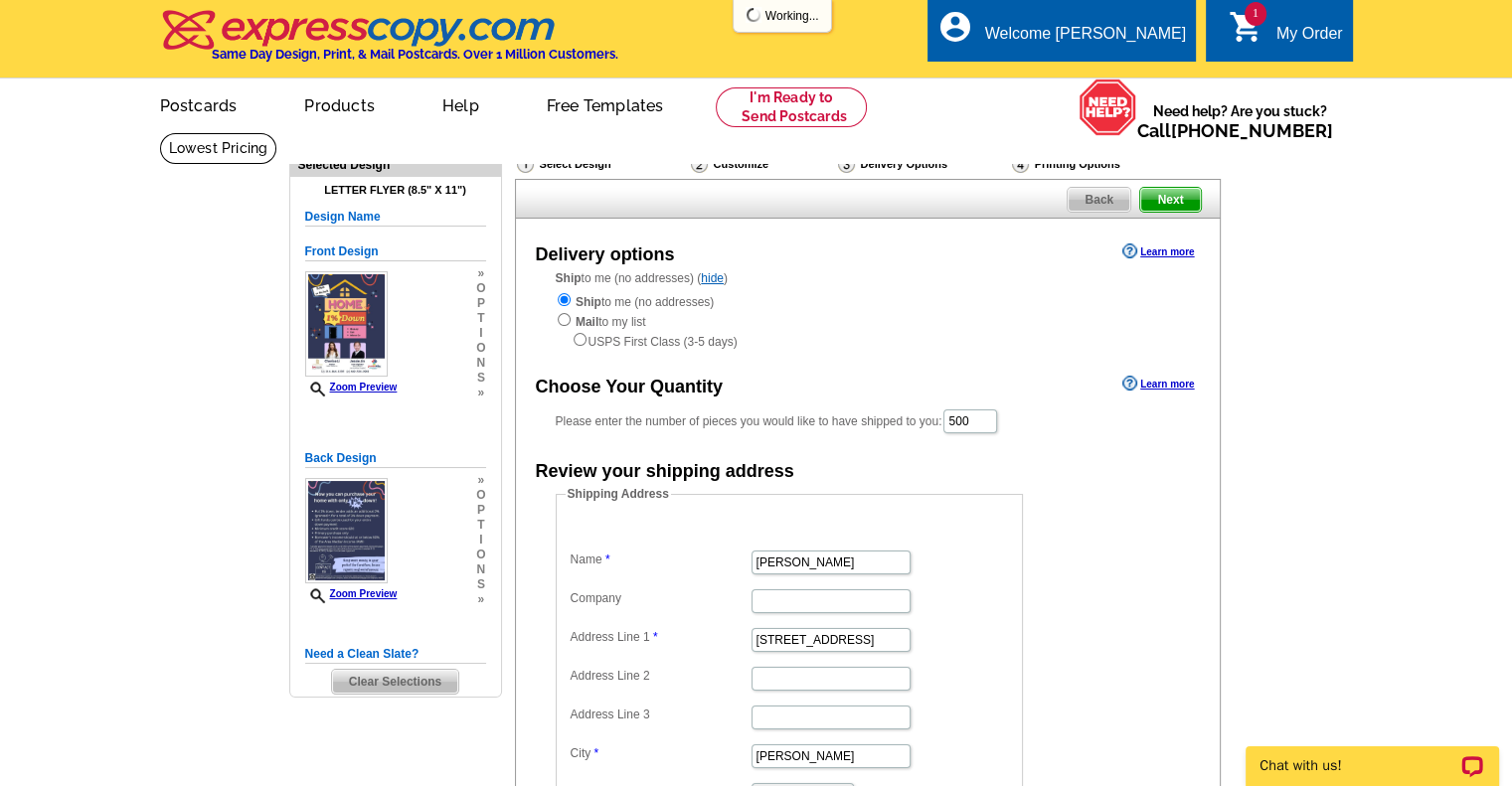 click on "1
shopping_cart
My Order" at bounding box center [1285, 34] 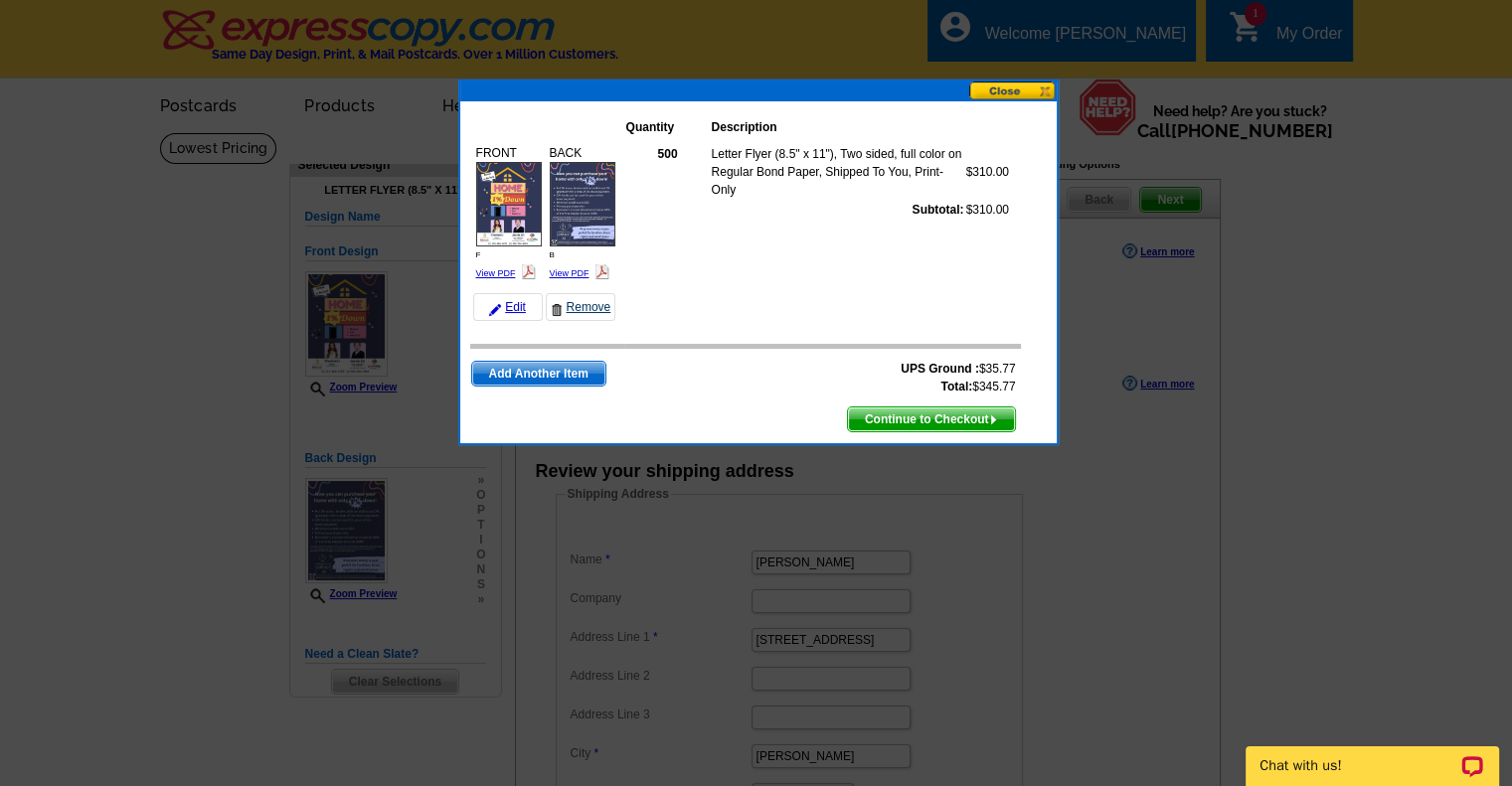 click on "Remove" at bounding box center (581, 307) 